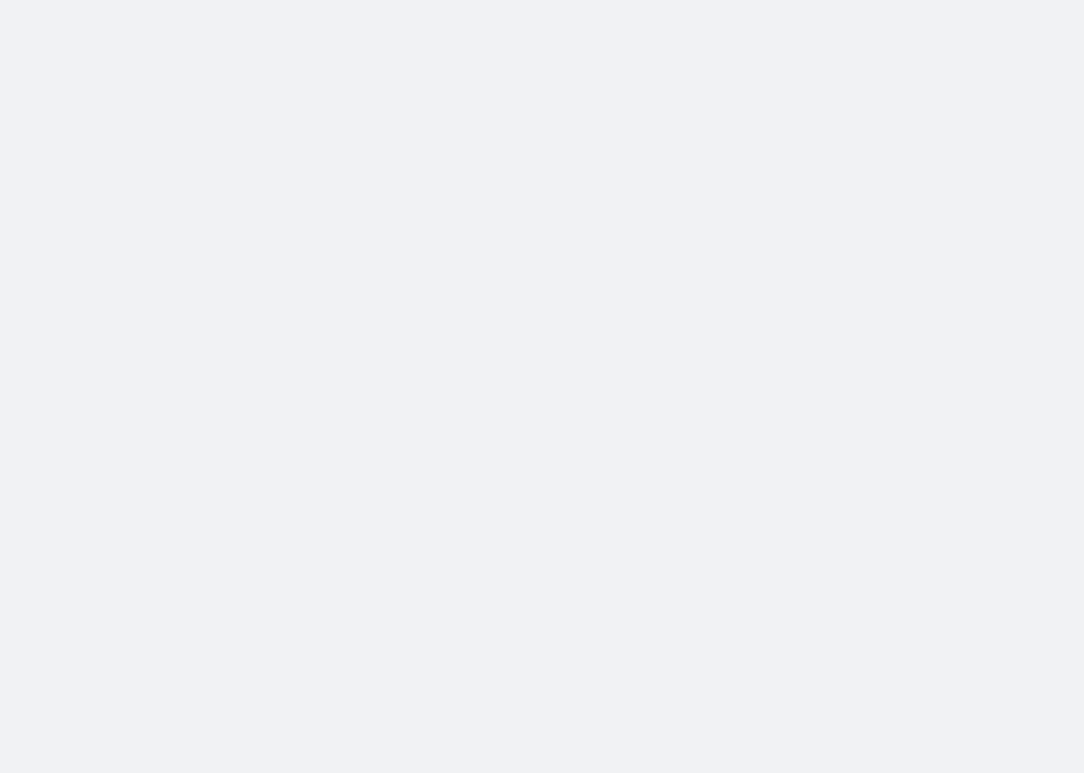 scroll, scrollTop: 0, scrollLeft: 0, axis: both 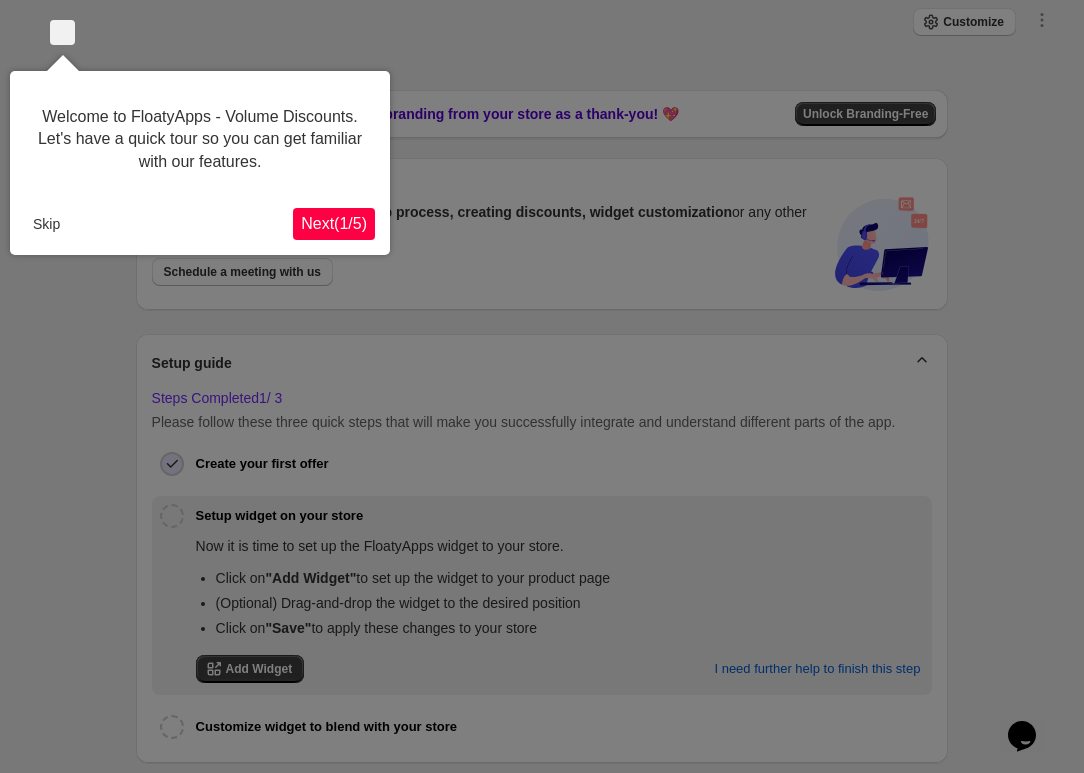 click on "Next  ( 1 / 5 )" at bounding box center [334, 224] 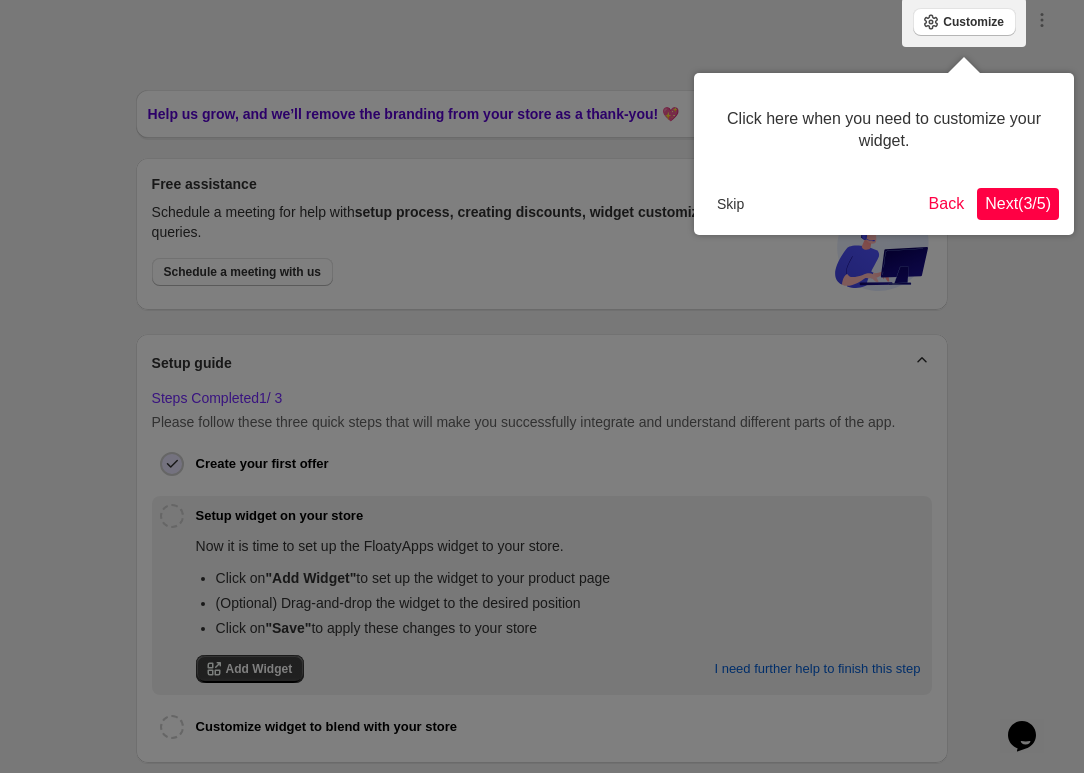 click on "Next  ( 3 / 5 )" at bounding box center [1018, 203] 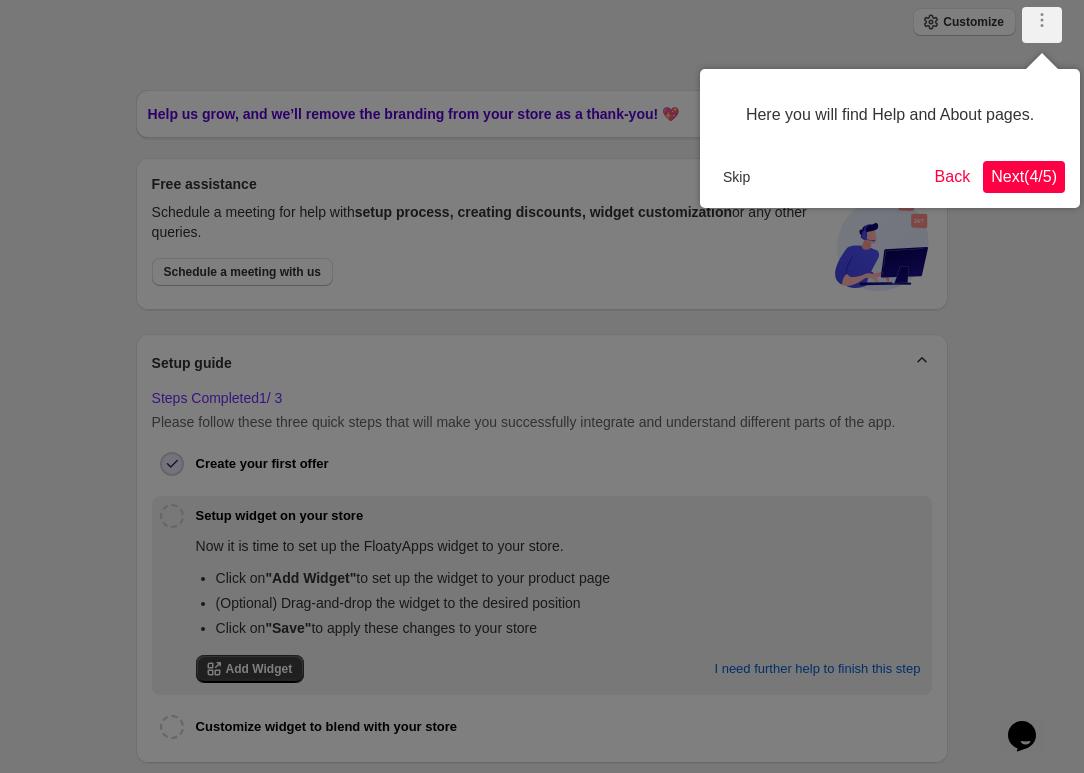 click on "Here you will find Help and About pages. Skip Back Next ( 4 / 5 )" at bounding box center [890, 138] 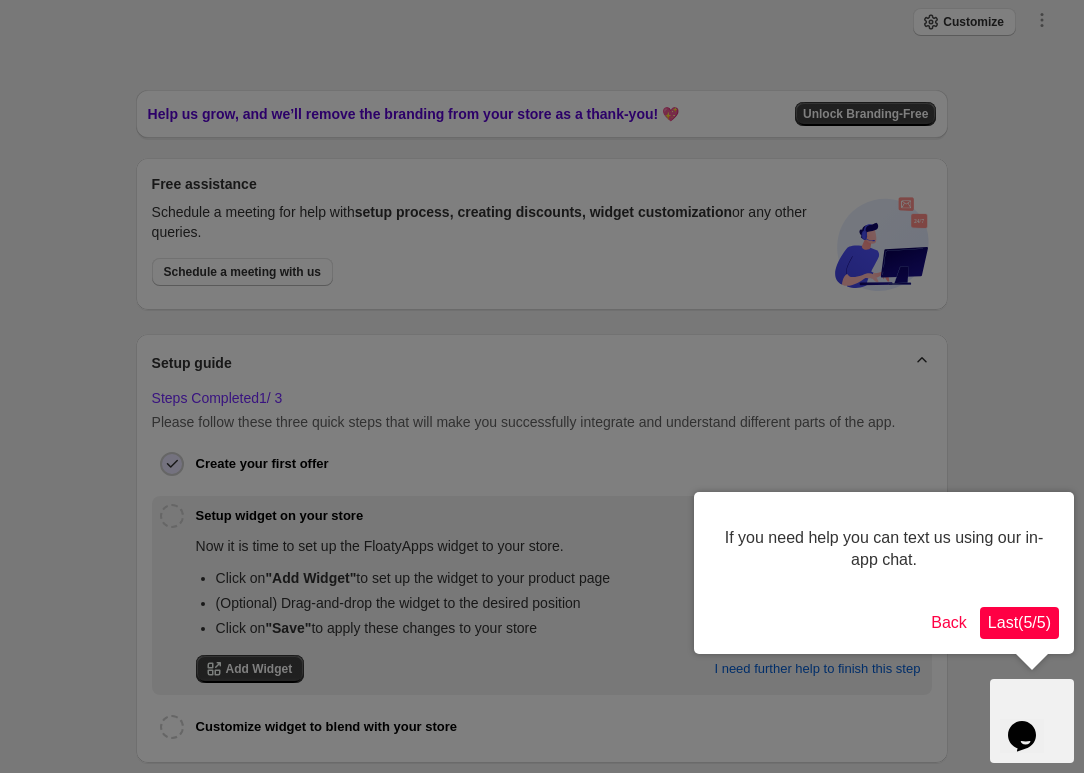 scroll, scrollTop: 244, scrollLeft: 0, axis: vertical 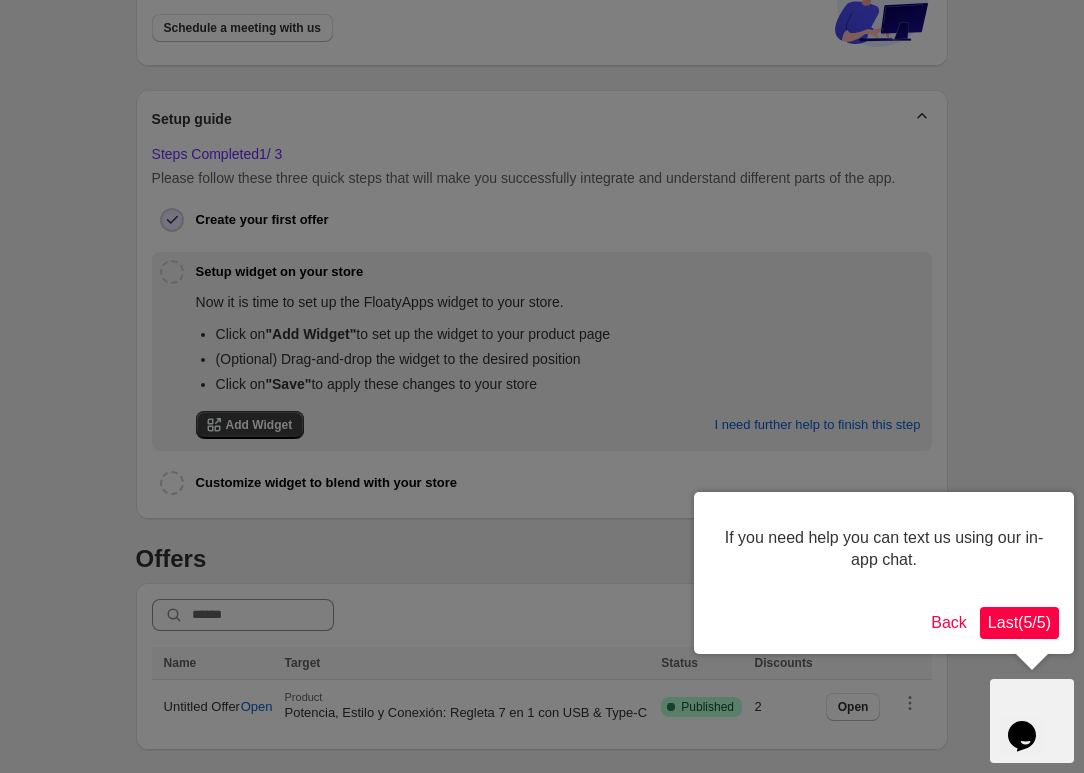 click on "If you need help you can text us using our in-app chat. Back Last  ( 5 / 5 )" at bounding box center [884, 573] 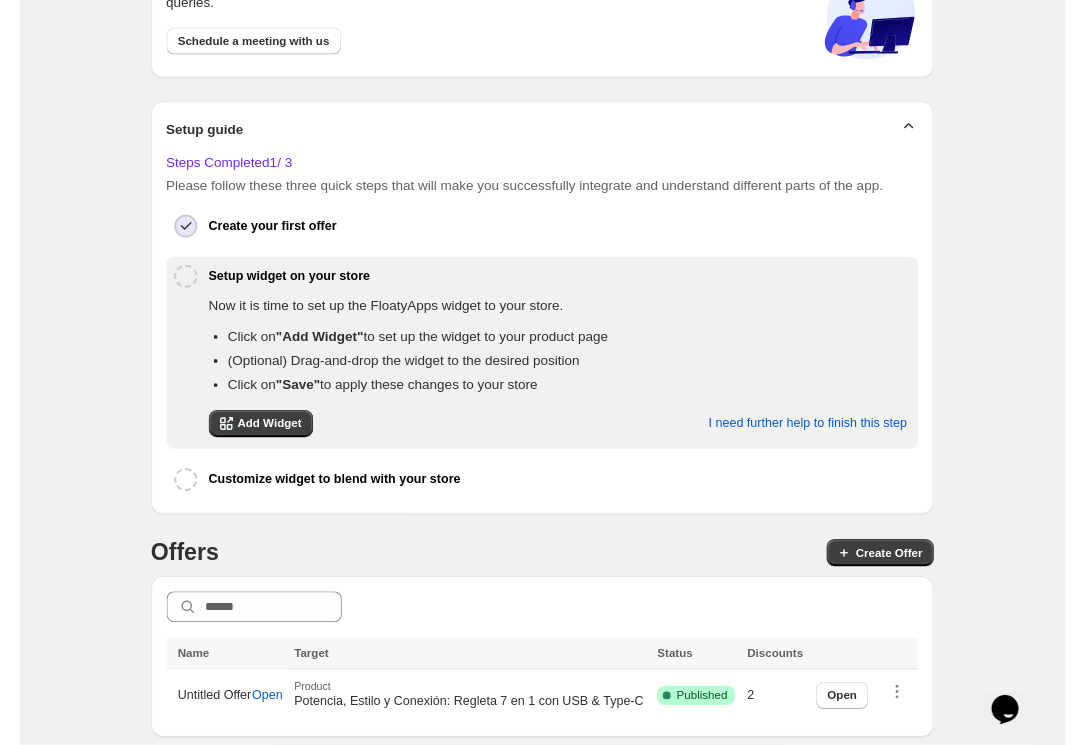 scroll, scrollTop: 220, scrollLeft: 0, axis: vertical 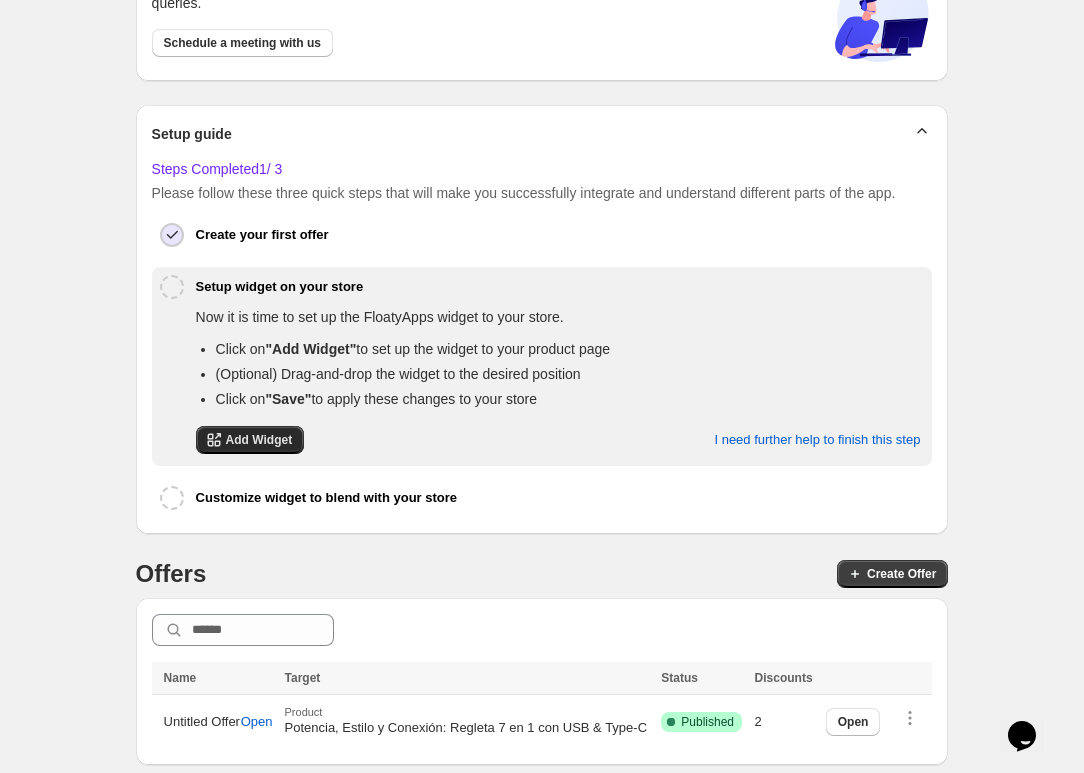 click on "Add Widget" at bounding box center (250, 440) 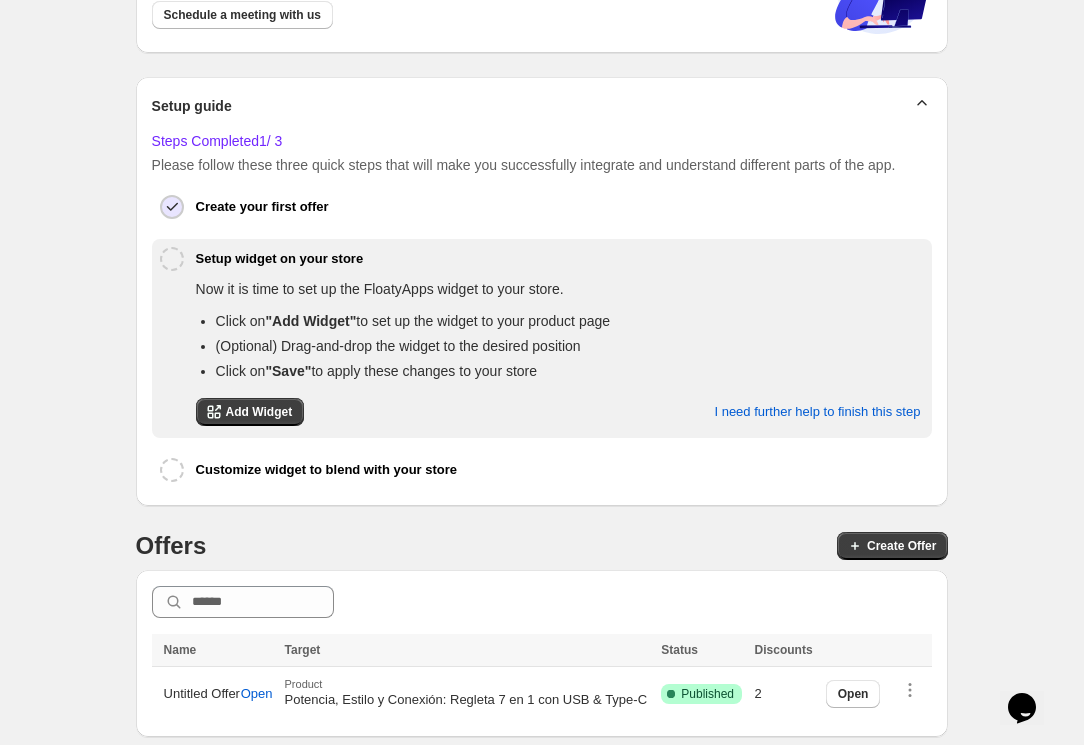 scroll, scrollTop: 248, scrollLeft: 0, axis: vertical 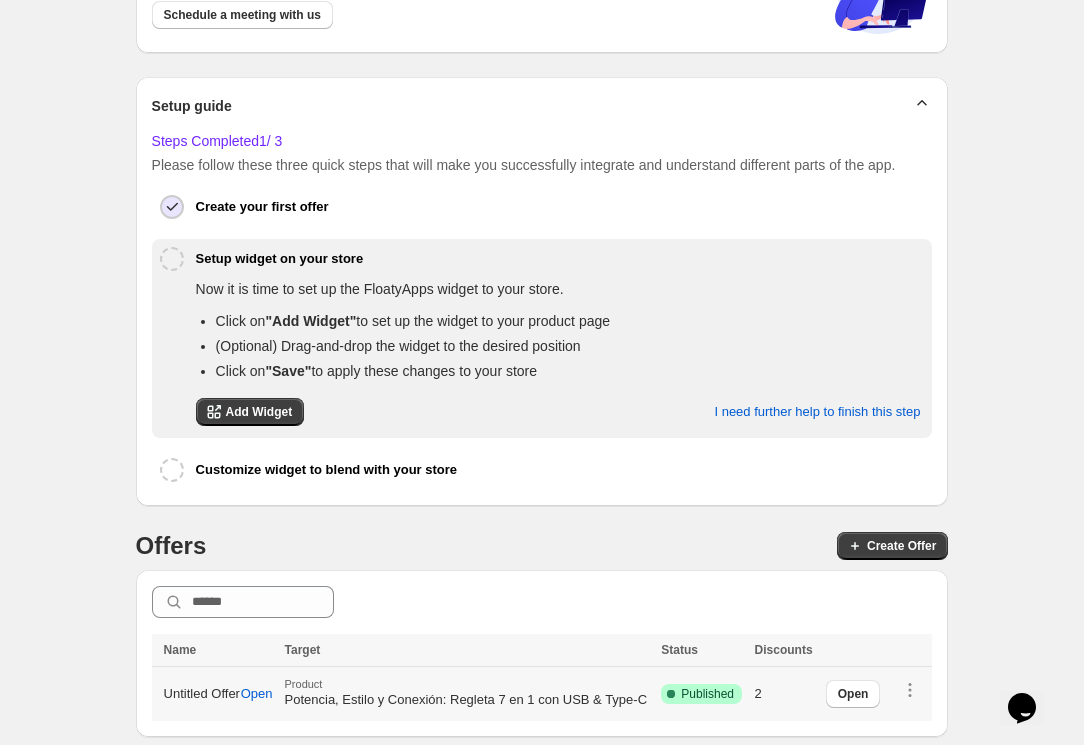 click on "Potencia, Estilo y Conexión: Regleta 7 en 1 con USB & Type-C" at bounding box center (466, 699) 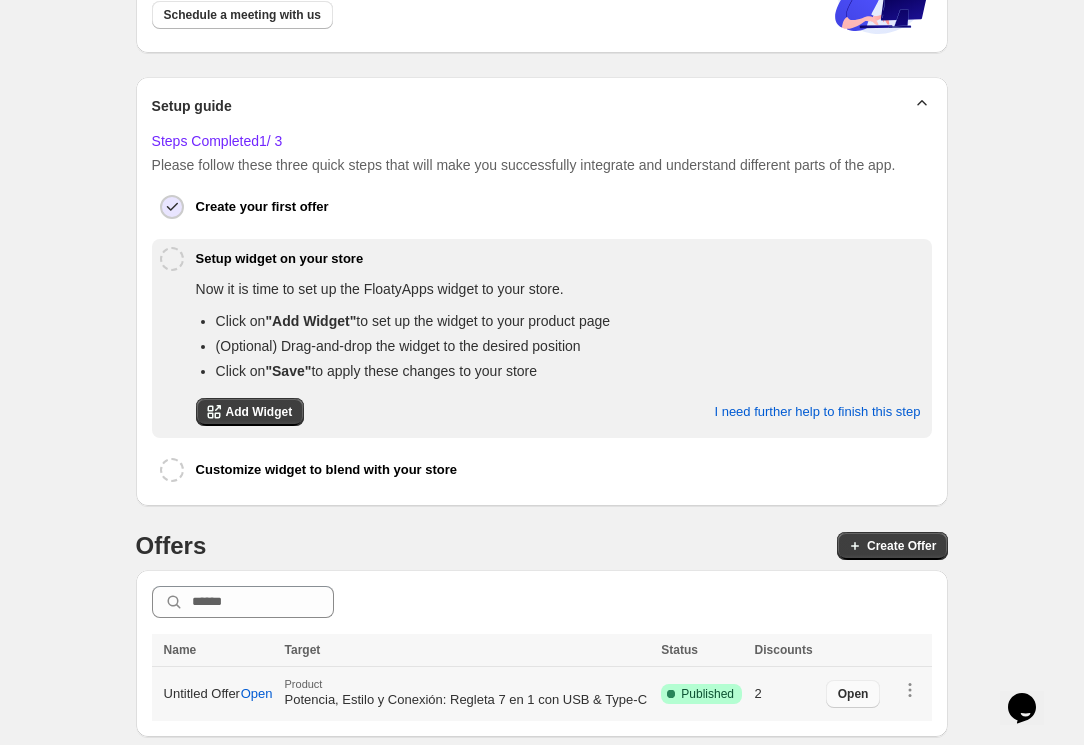 click on "Open" at bounding box center (853, 694) 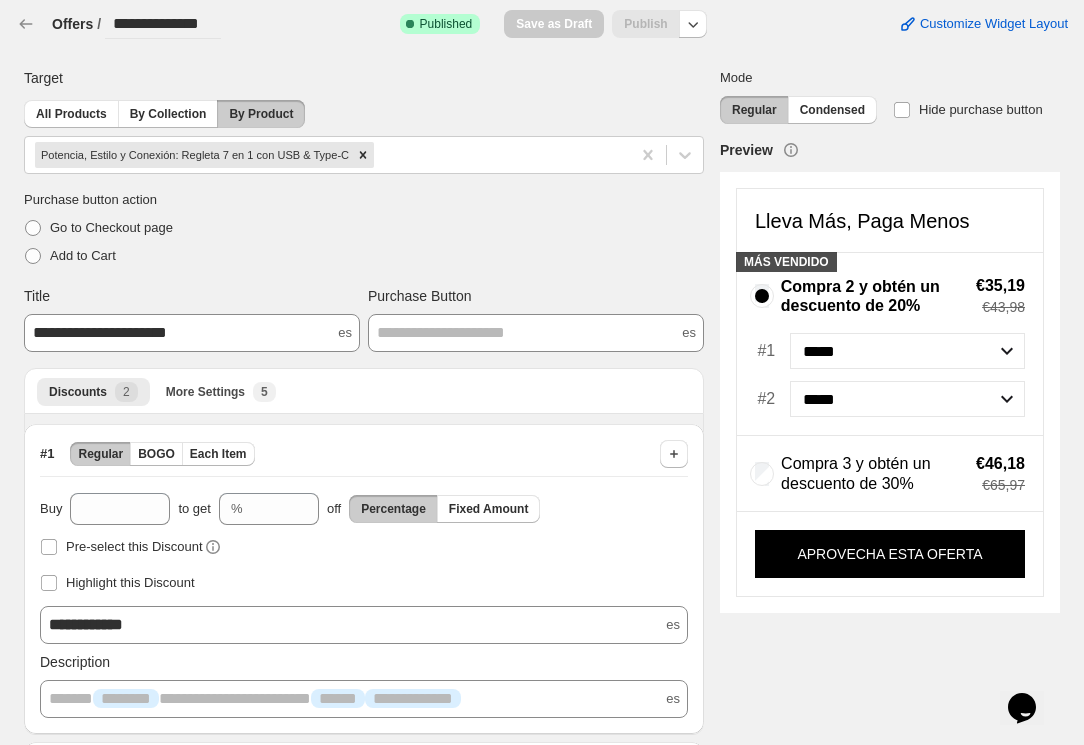 scroll, scrollTop: 0, scrollLeft: 0, axis: both 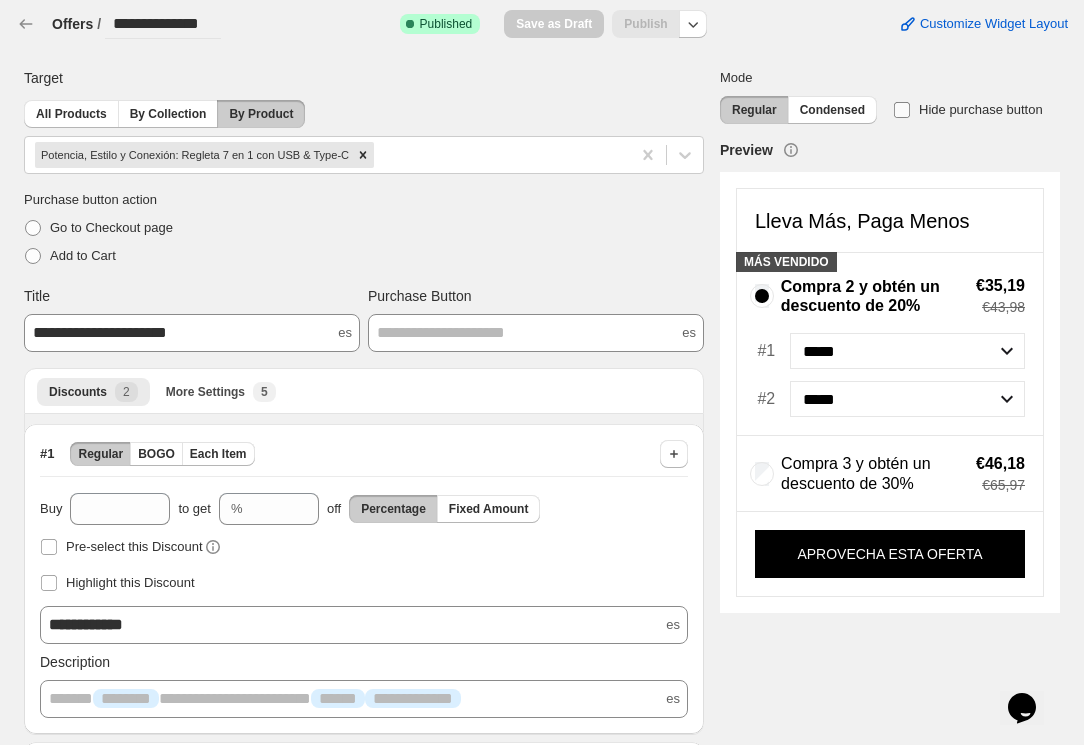click at bounding box center (902, 110) 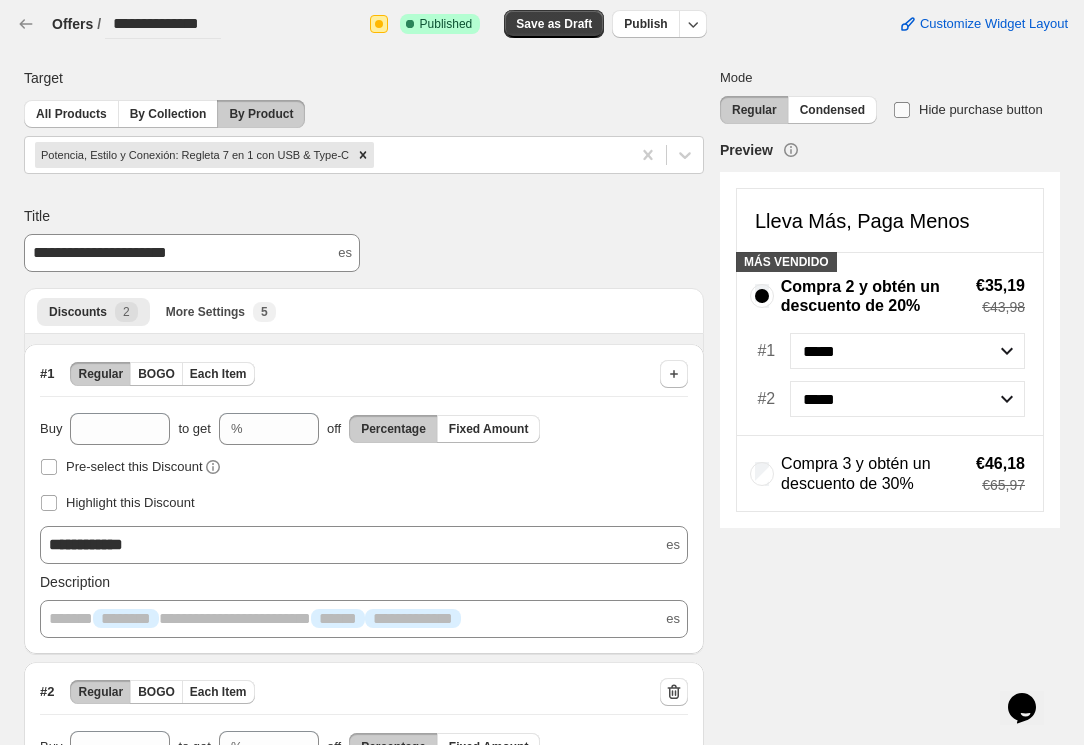 click at bounding box center (902, 110) 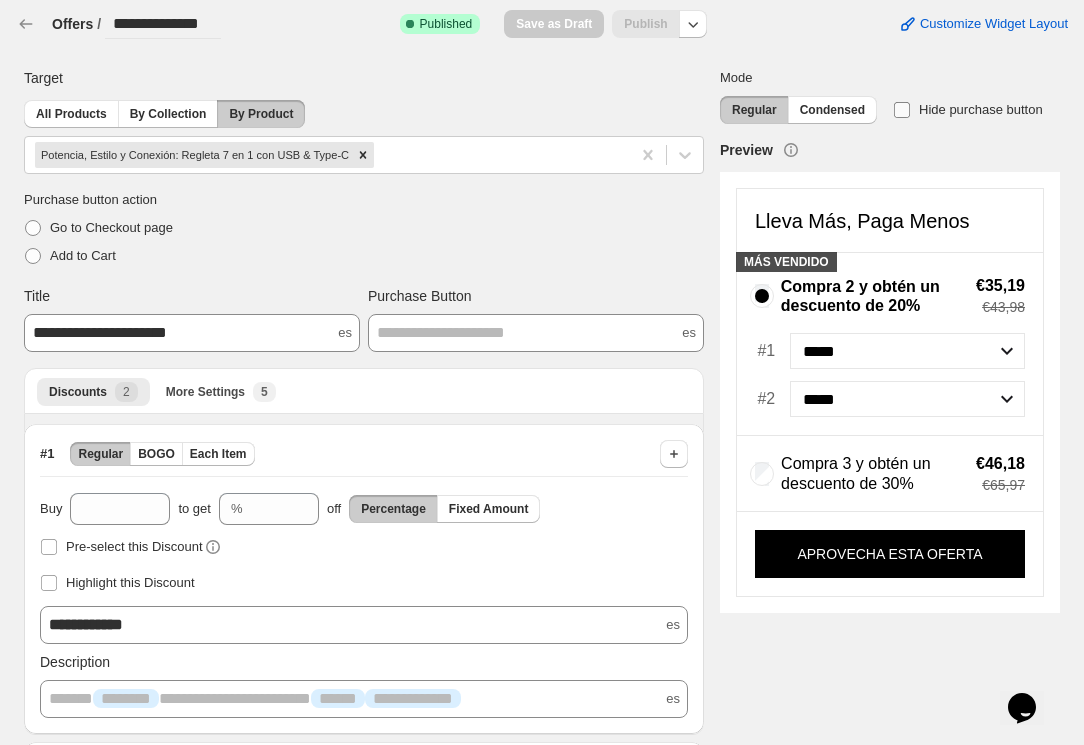 click at bounding box center [902, 110] 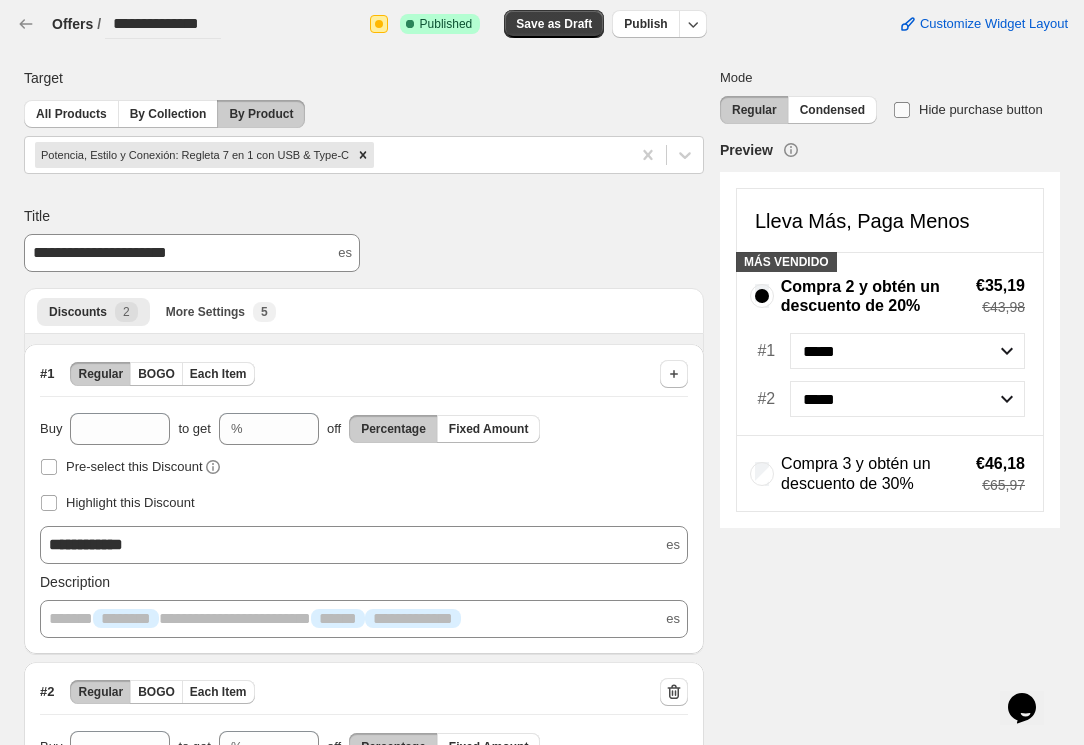 click at bounding box center [902, 110] 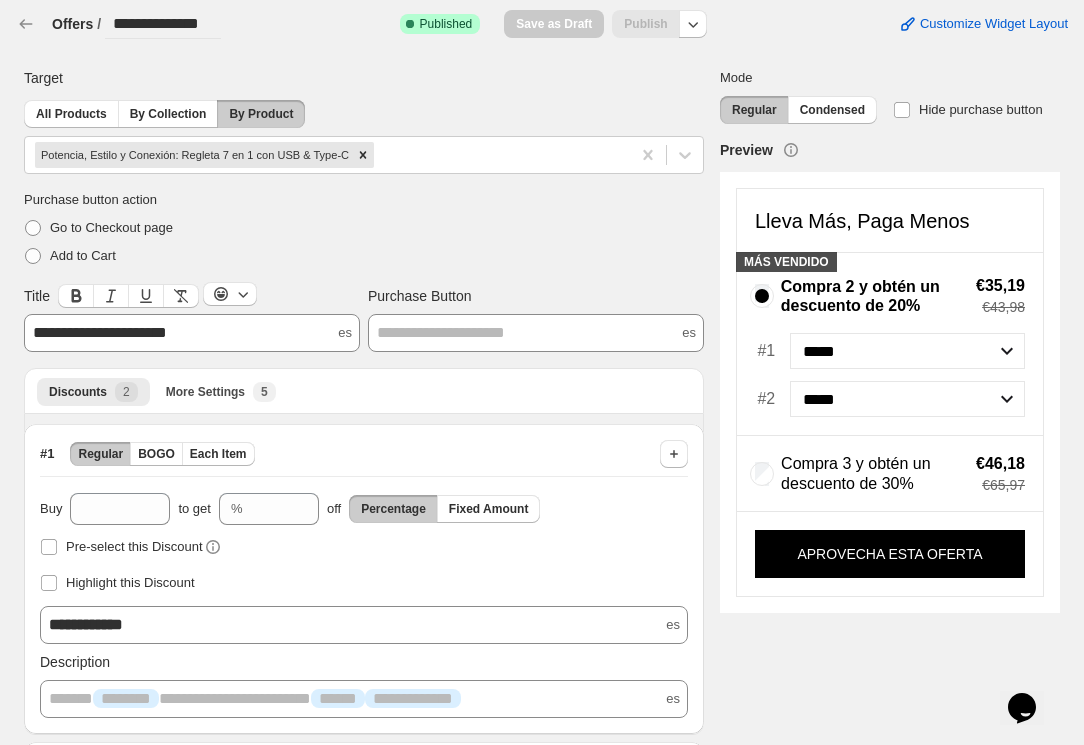 click on "**********" at bounding box center (100, 332) 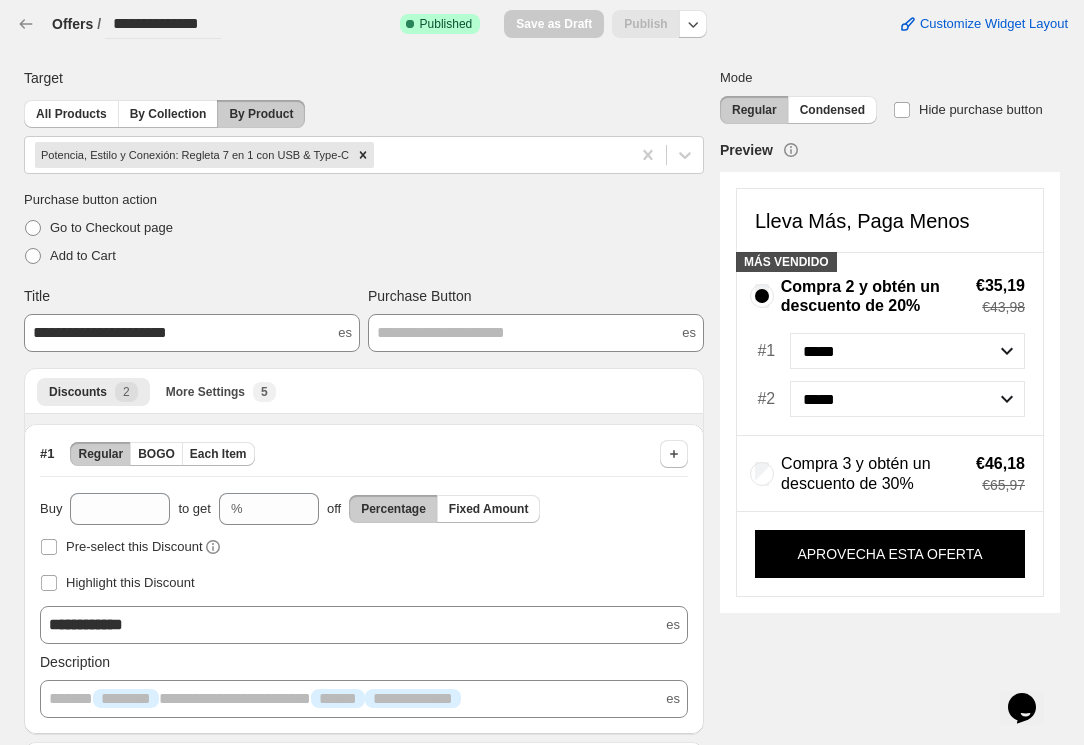 click on "**********" at bounding box center (192, 333) 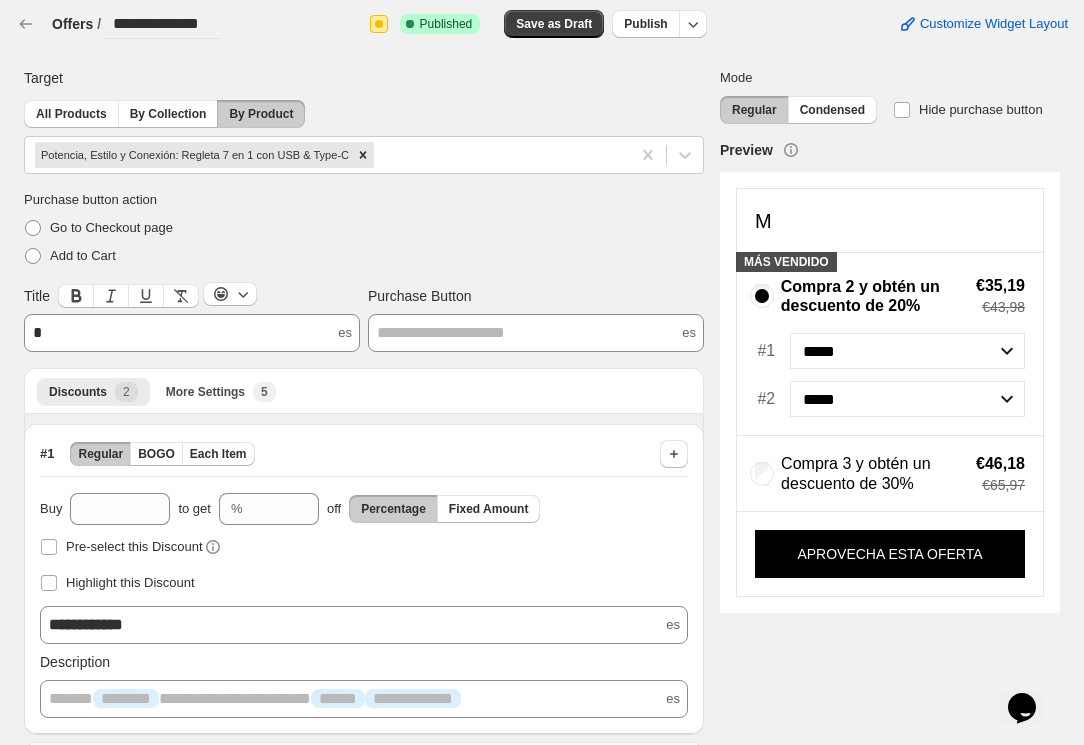 type 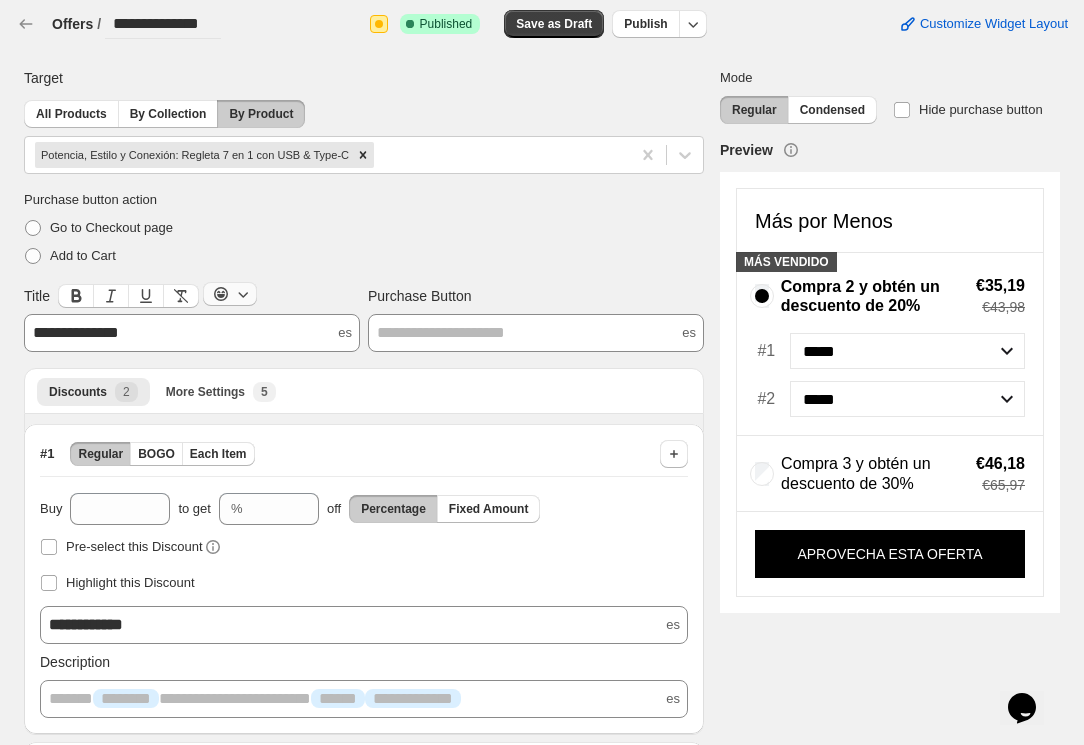 click 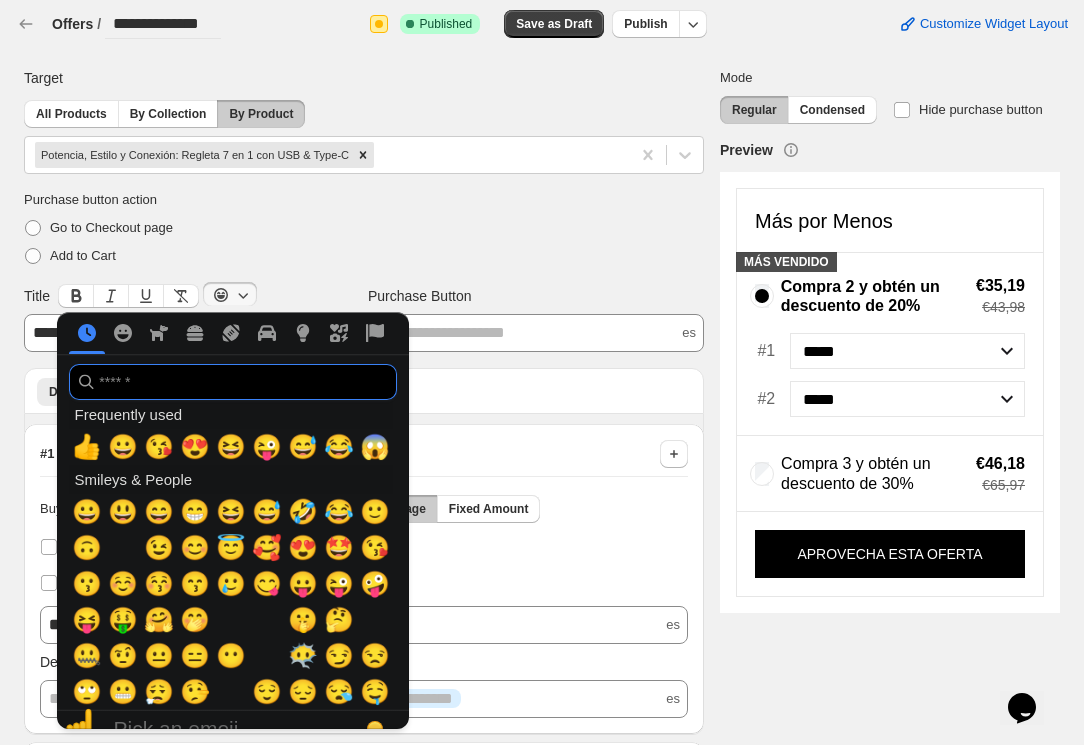 click at bounding box center (233, 382) 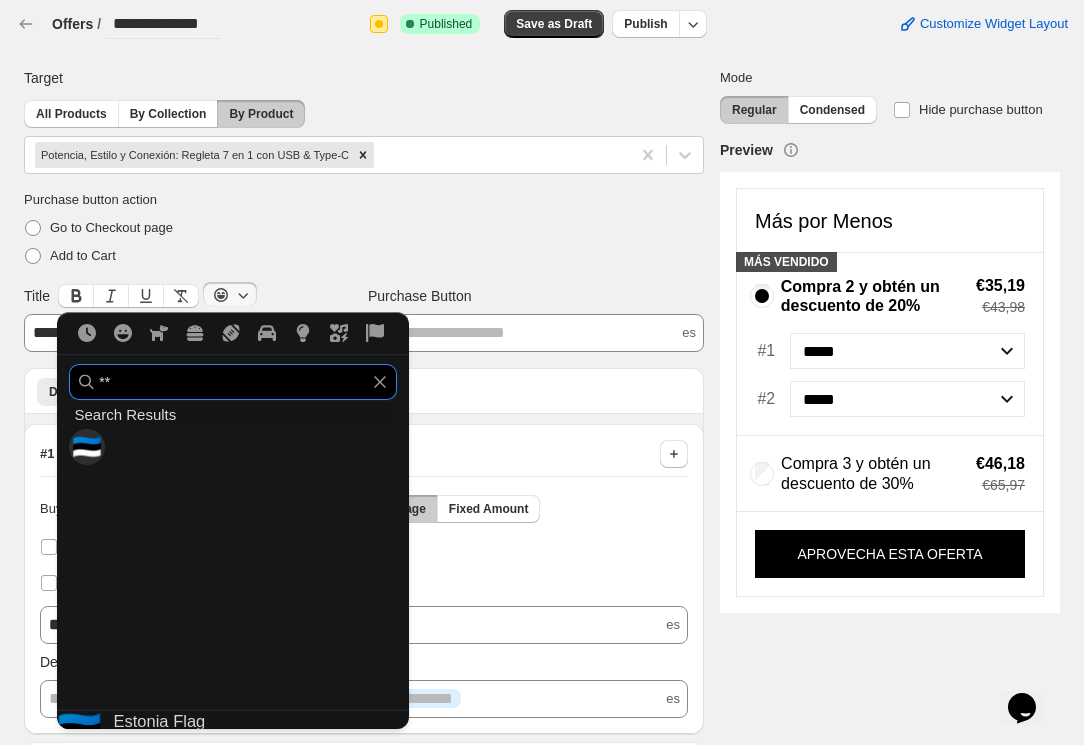 type on "*" 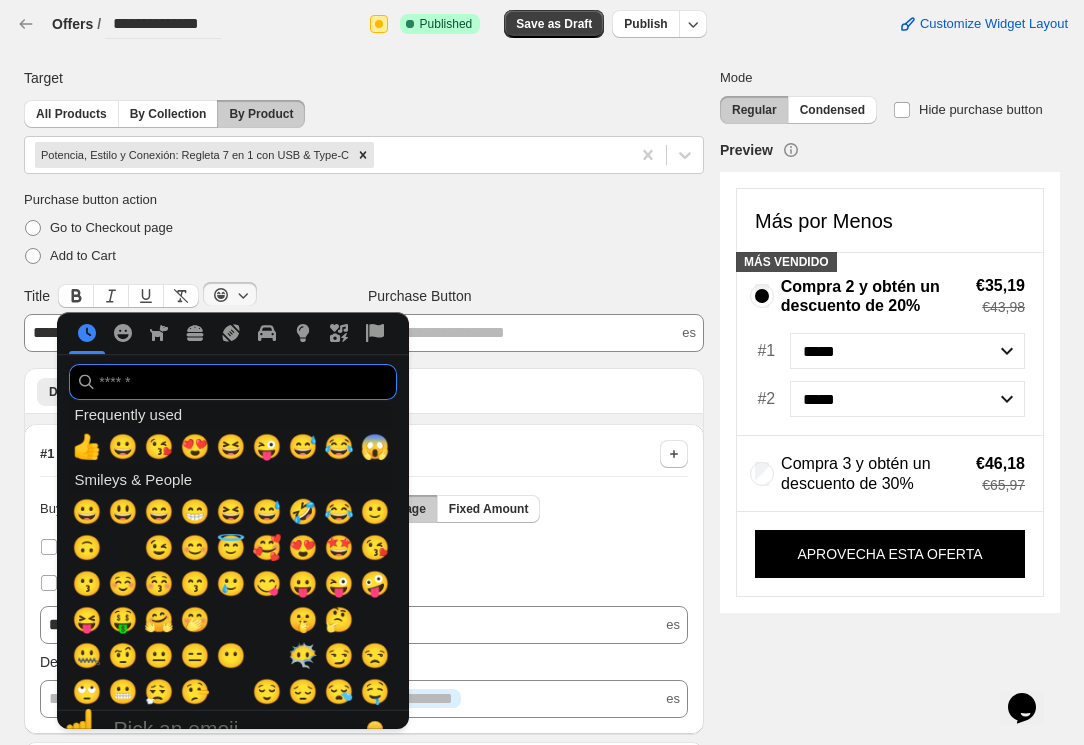 type on "*" 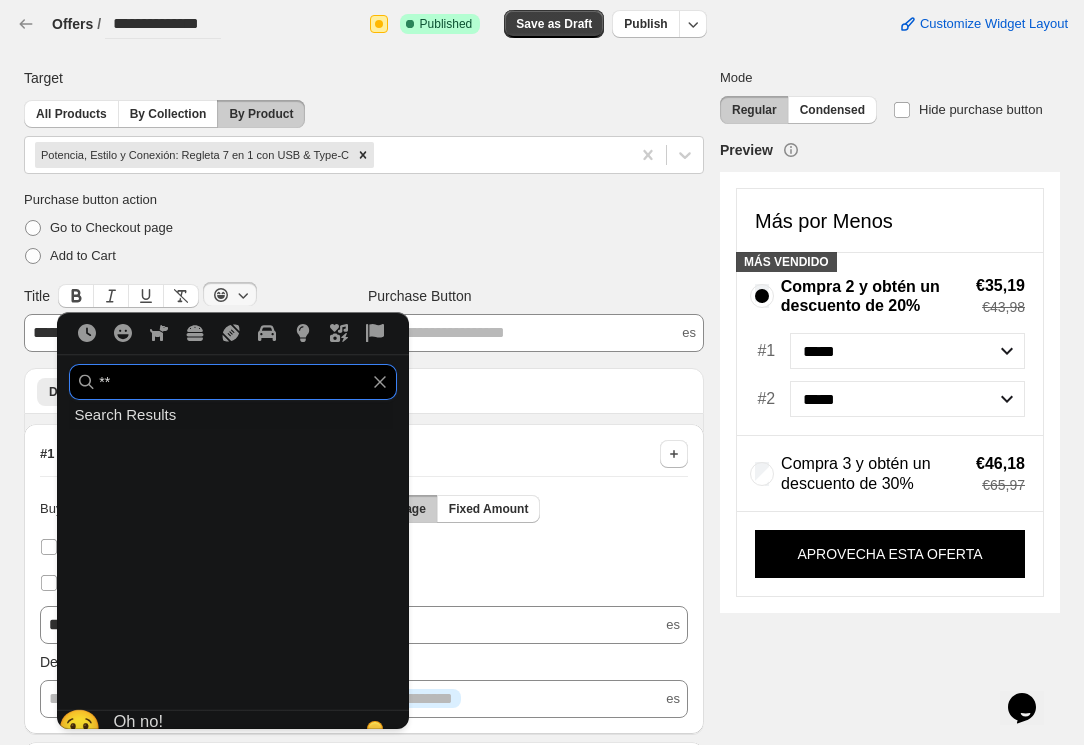 type on "*" 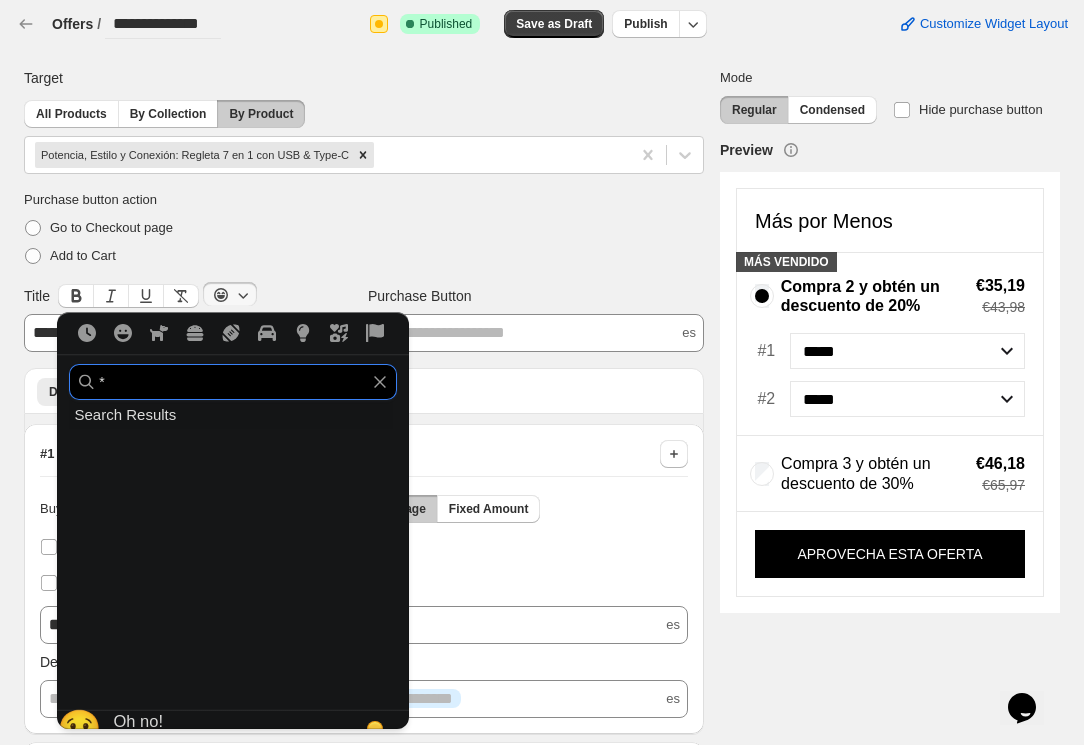 type 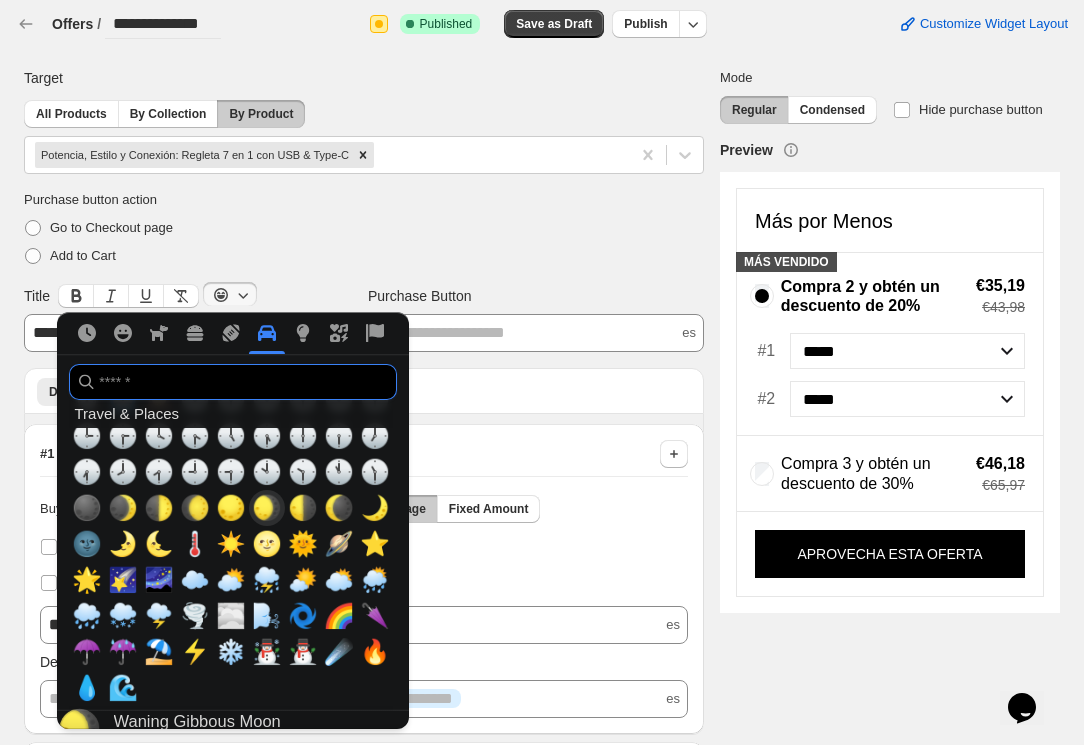 scroll, scrollTop: 4447, scrollLeft: 0, axis: vertical 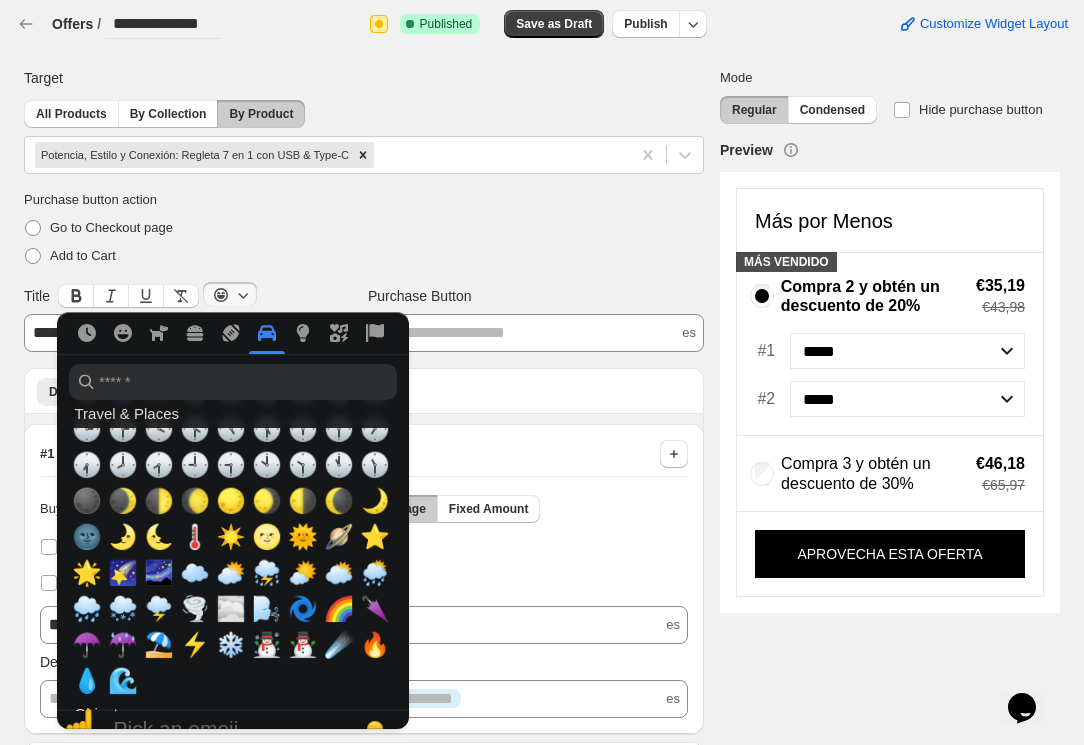 click 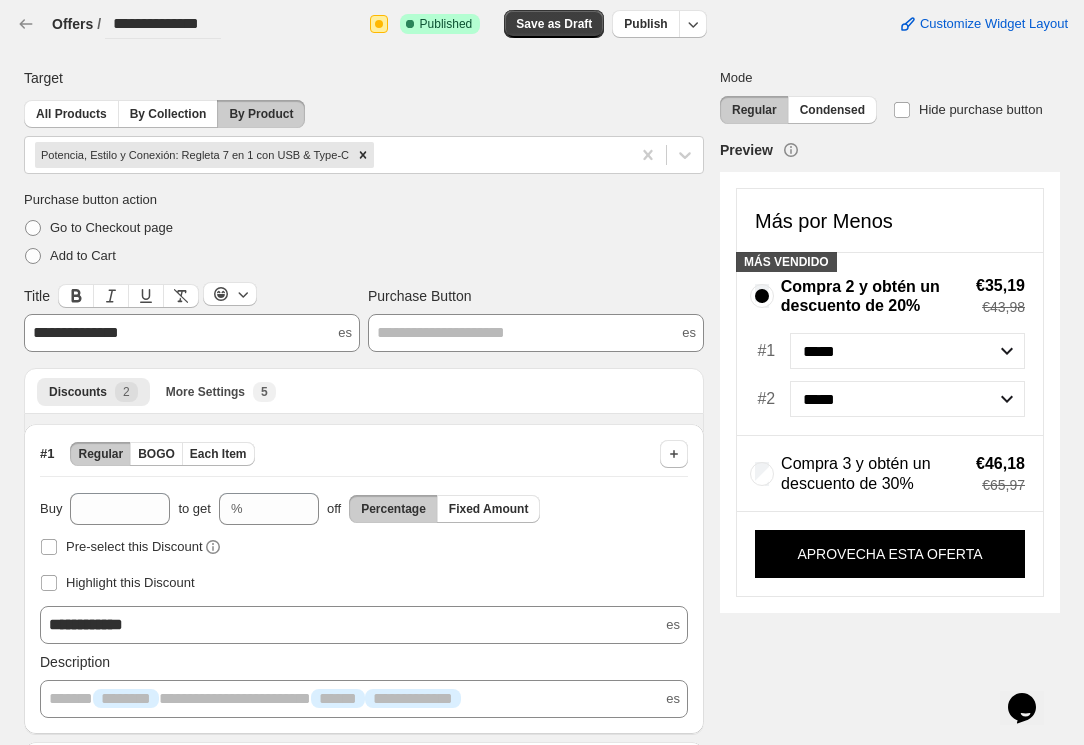 click on "**********" at bounding box center (192, 333) 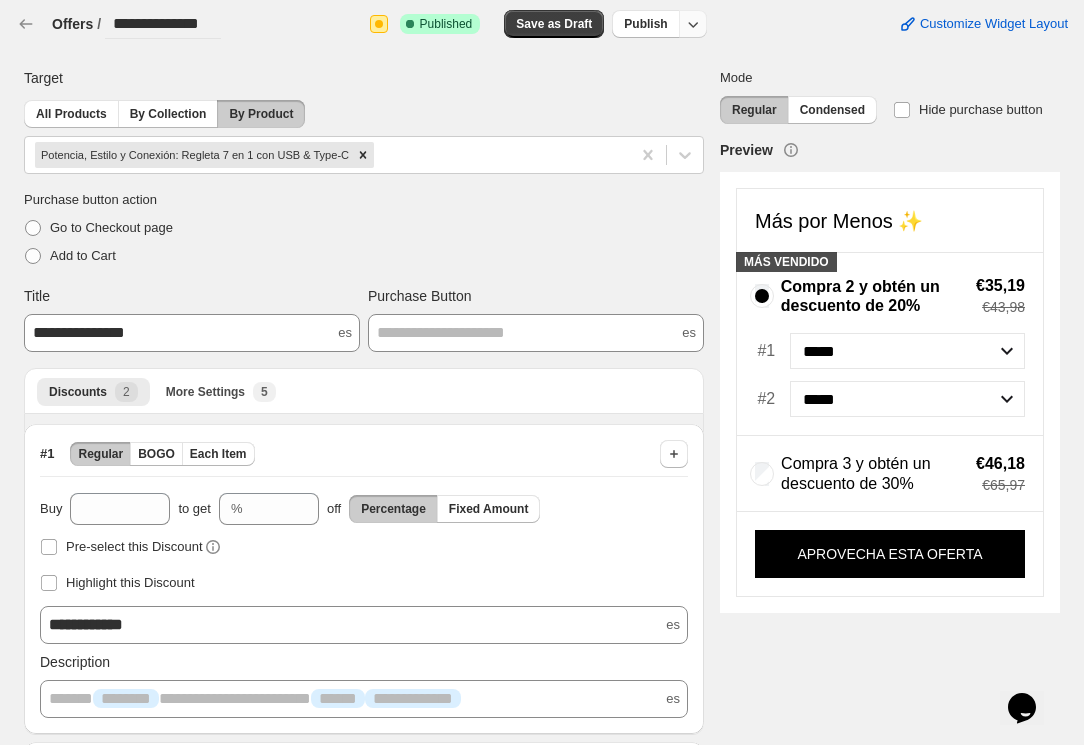 click 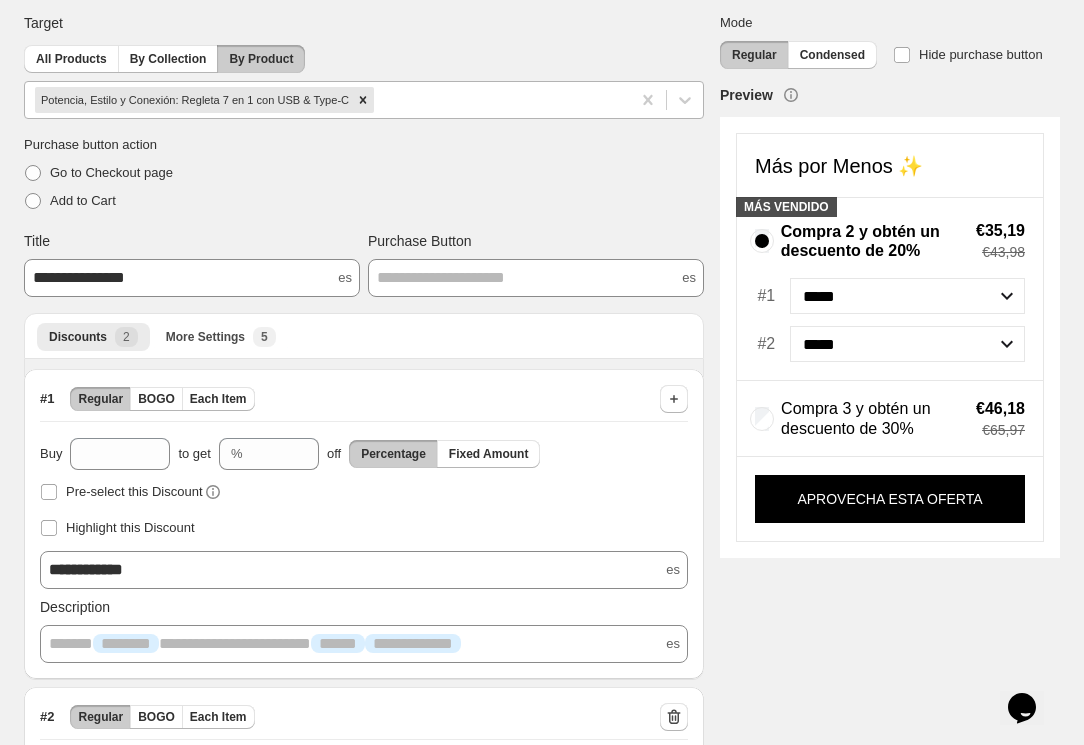 scroll, scrollTop: 53, scrollLeft: 0, axis: vertical 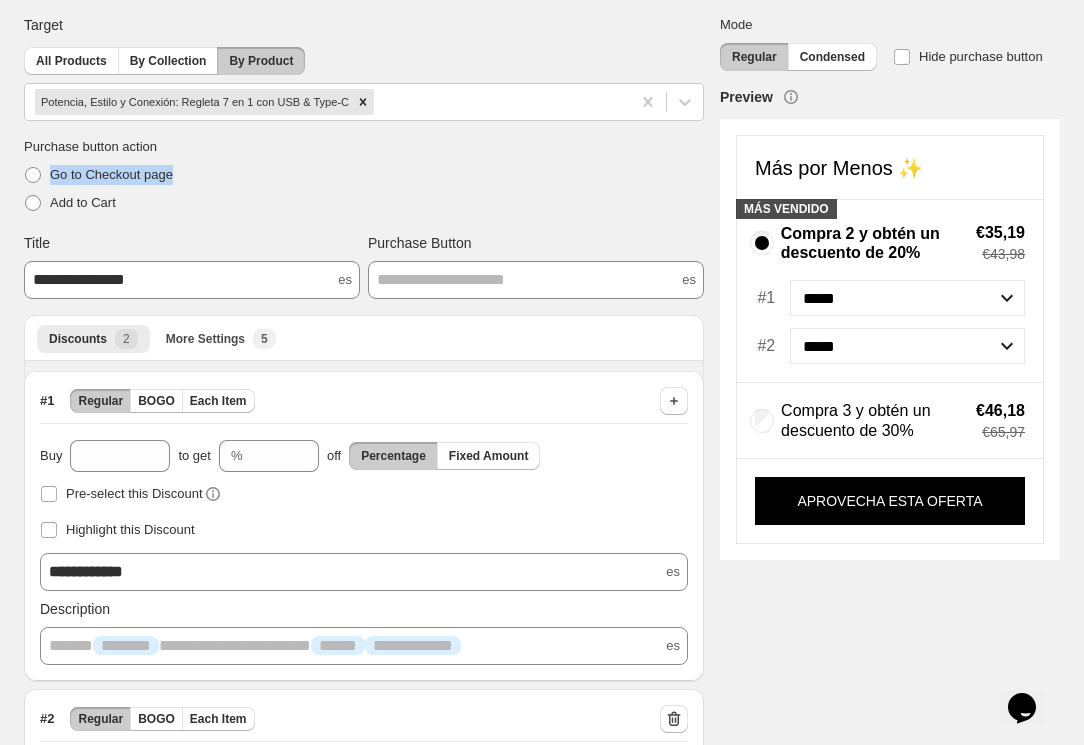 drag, startPoint x: 217, startPoint y: 175, endPoint x: -2, endPoint y: 181, distance: 219.08218 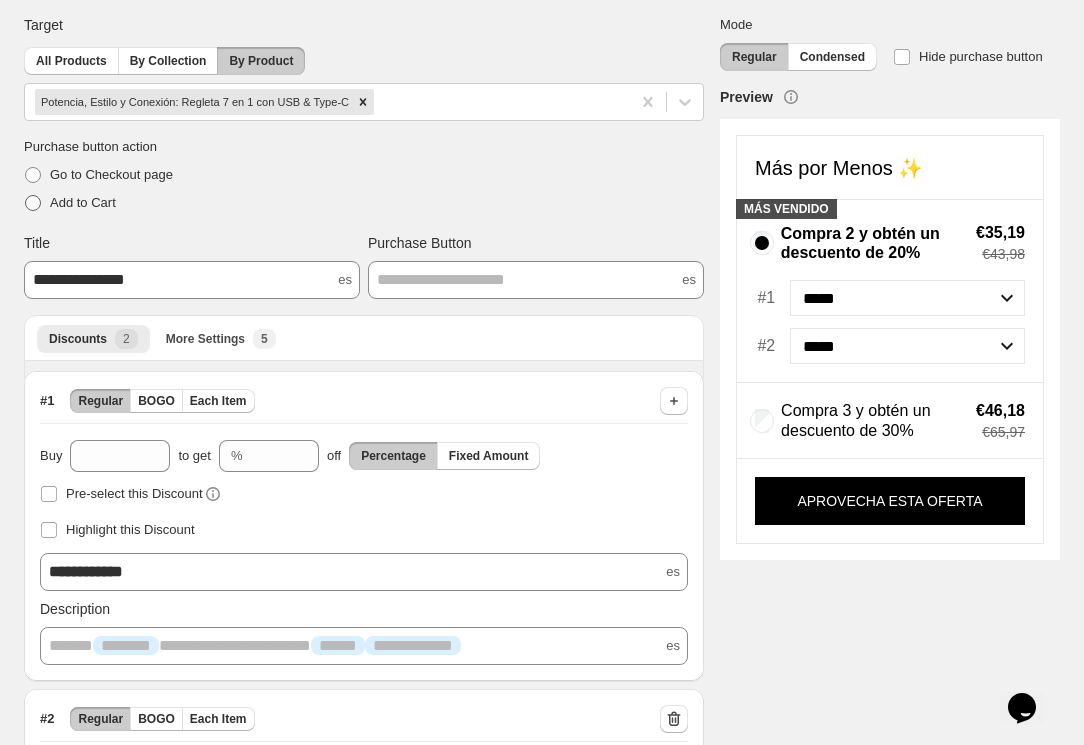 click on "Add to Cart" at bounding box center [194, 203] 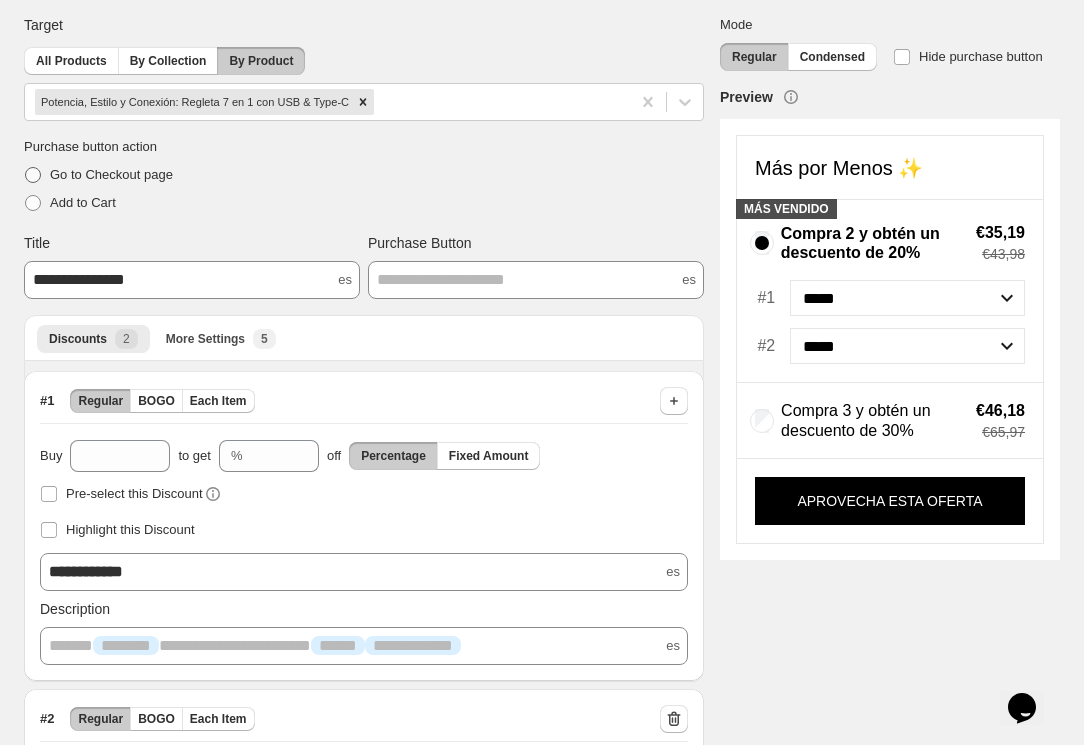 click on "Go to Checkout page" at bounding box center (111, 174) 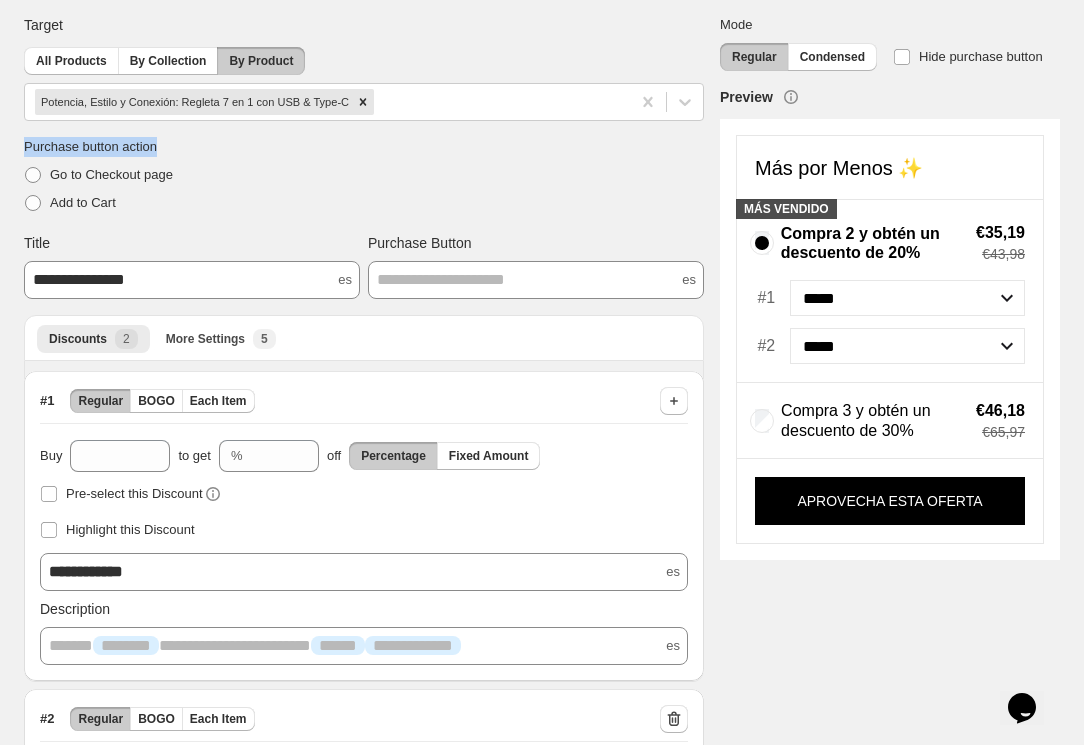 drag, startPoint x: 186, startPoint y: 141, endPoint x: 24, endPoint y: 137, distance: 162.04938 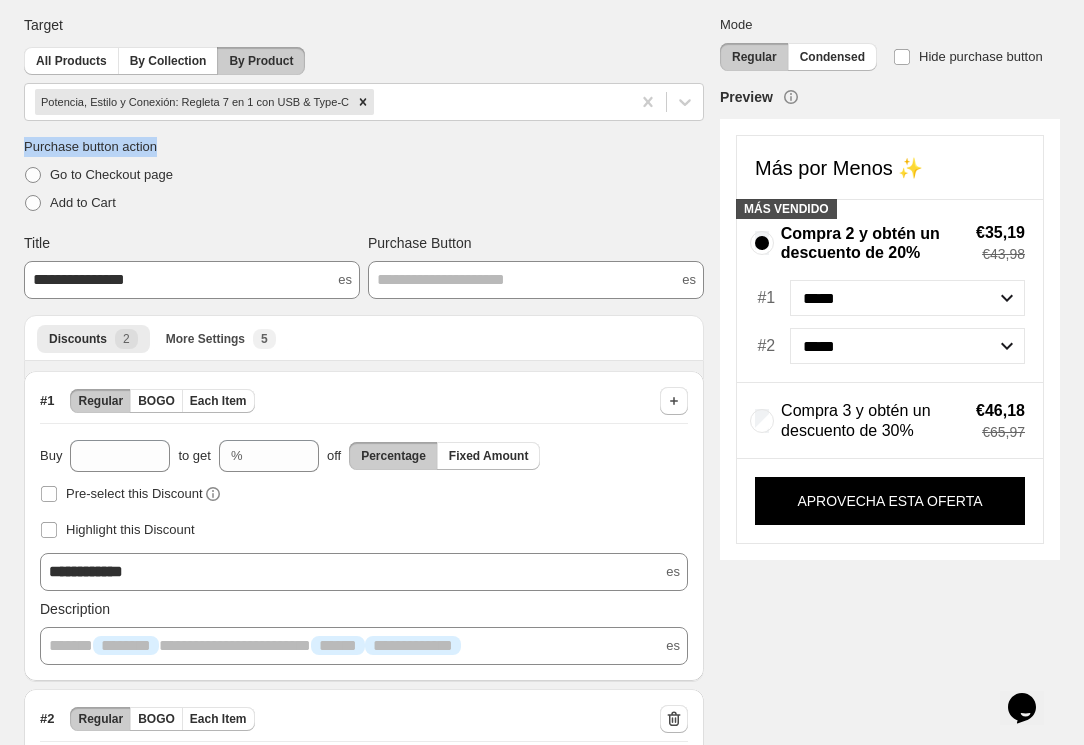 click on "Purchase button action" at bounding box center (194, 147) 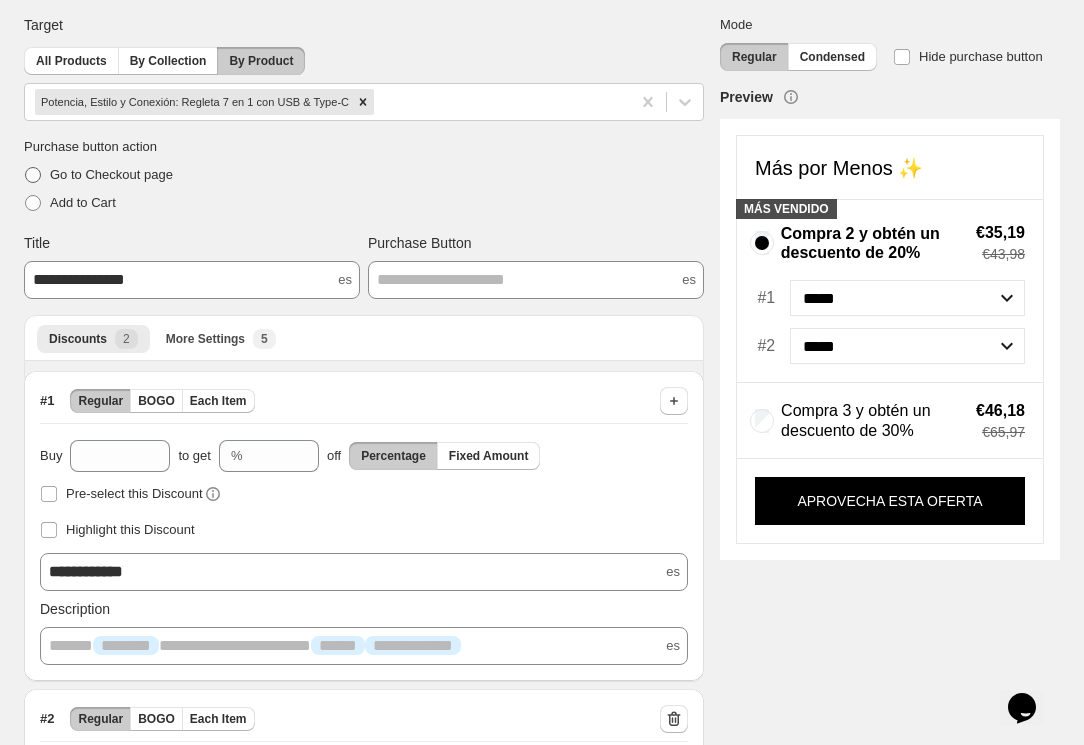 click on "Go to Checkout page" at bounding box center (194, 175) 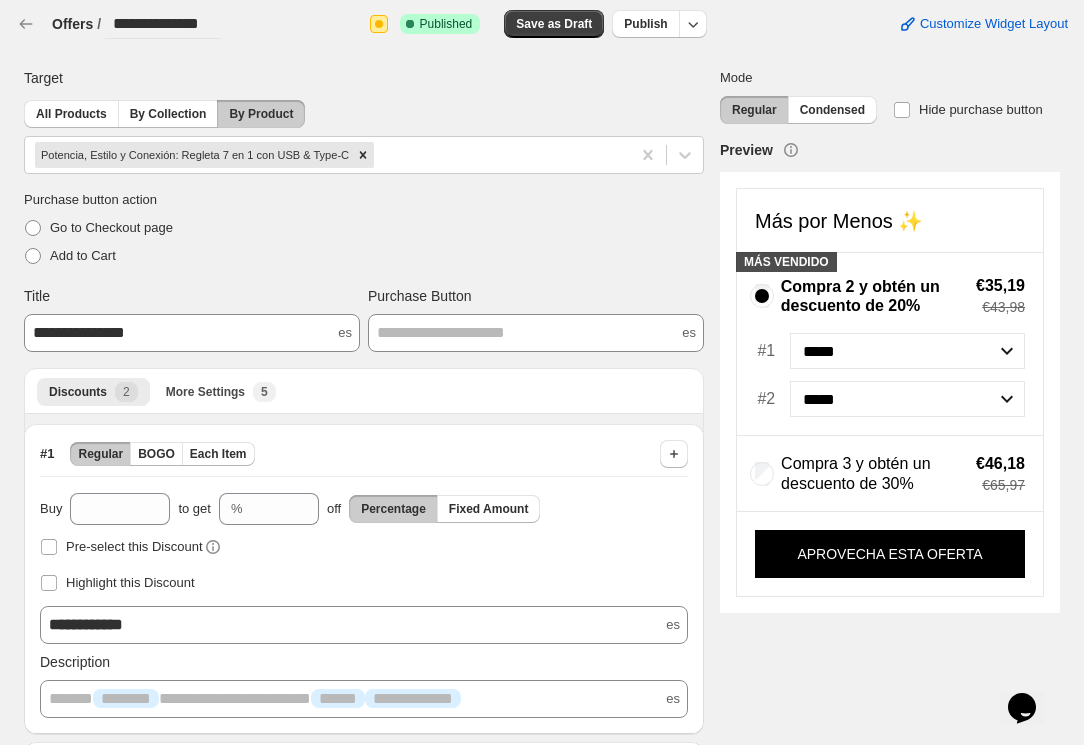 scroll, scrollTop: 1, scrollLeft: 0, axis: vertical 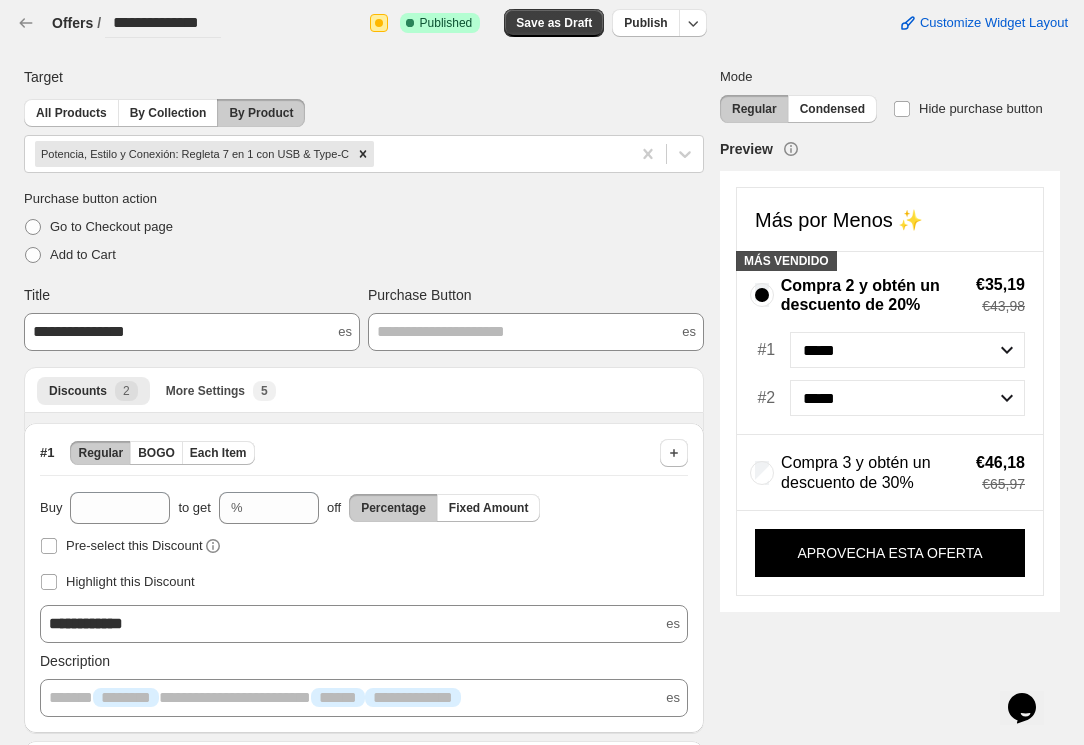 click on "All Products By Collection By Product Potencia, Estilo y Conexión: Regleta 7 en 1 con USB & Type-C" at bounding box center (364, 136) 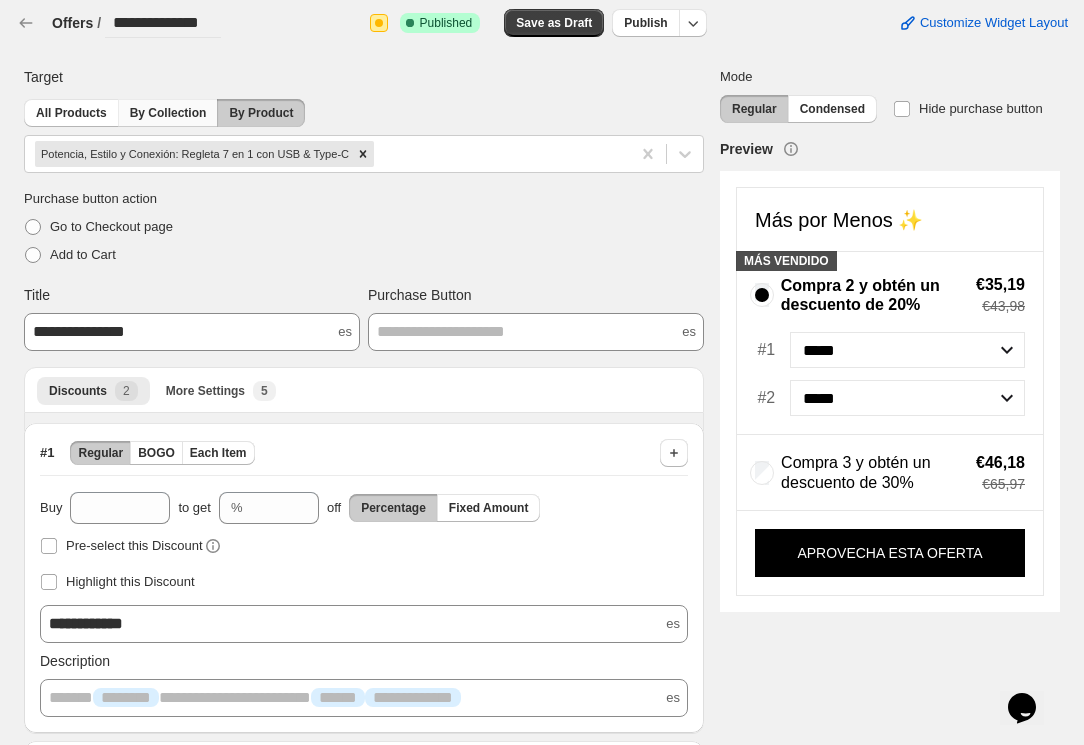 click on "By Collection" at bounding box center [168, 113] 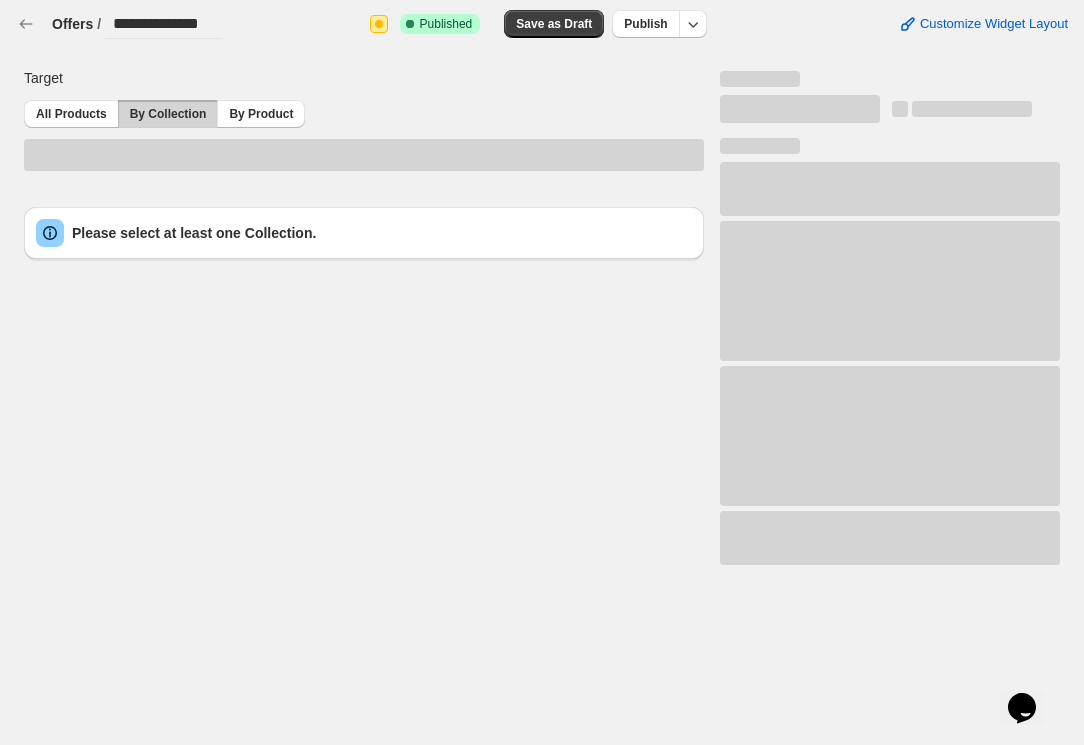 scroll, scrollTop: 0, scrollLeft: 0, axis: both 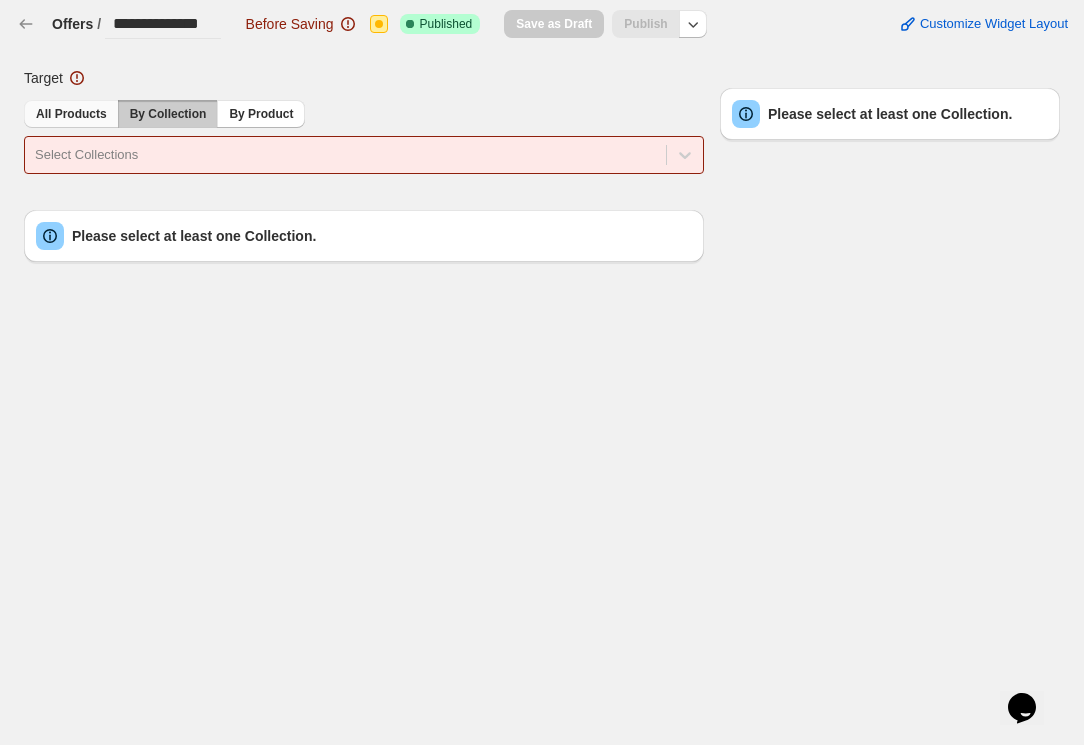 click on "All Products" at bounding box center (71, 114) 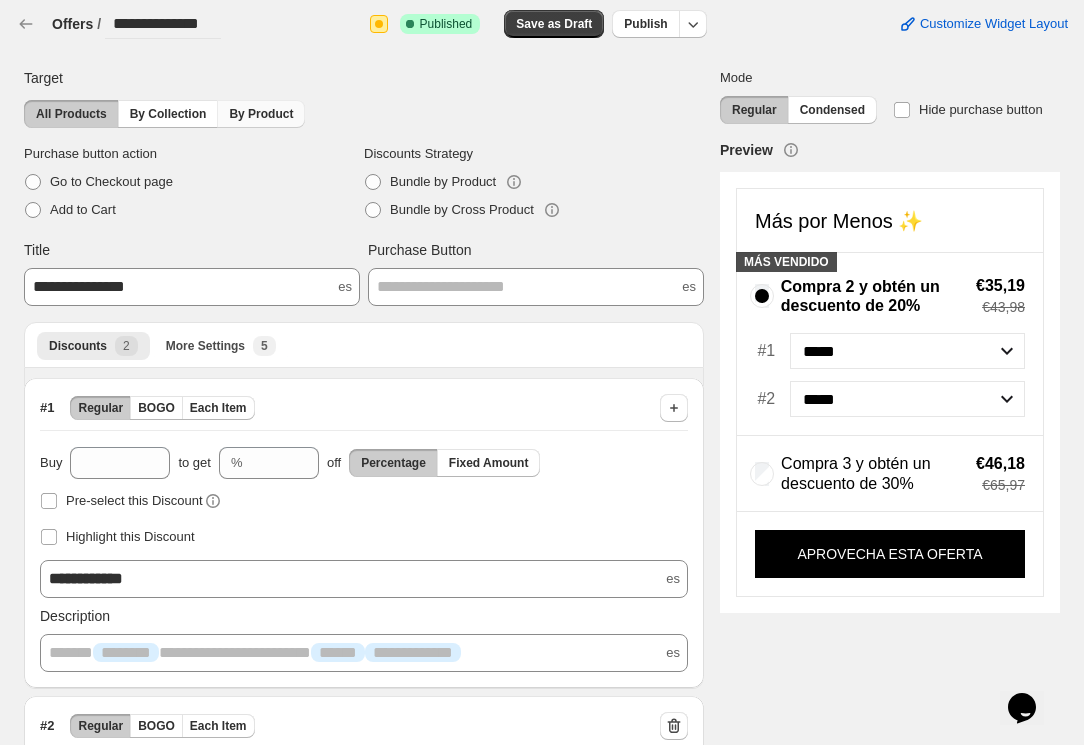 click on "By Product" at bounding box center (261, 114) 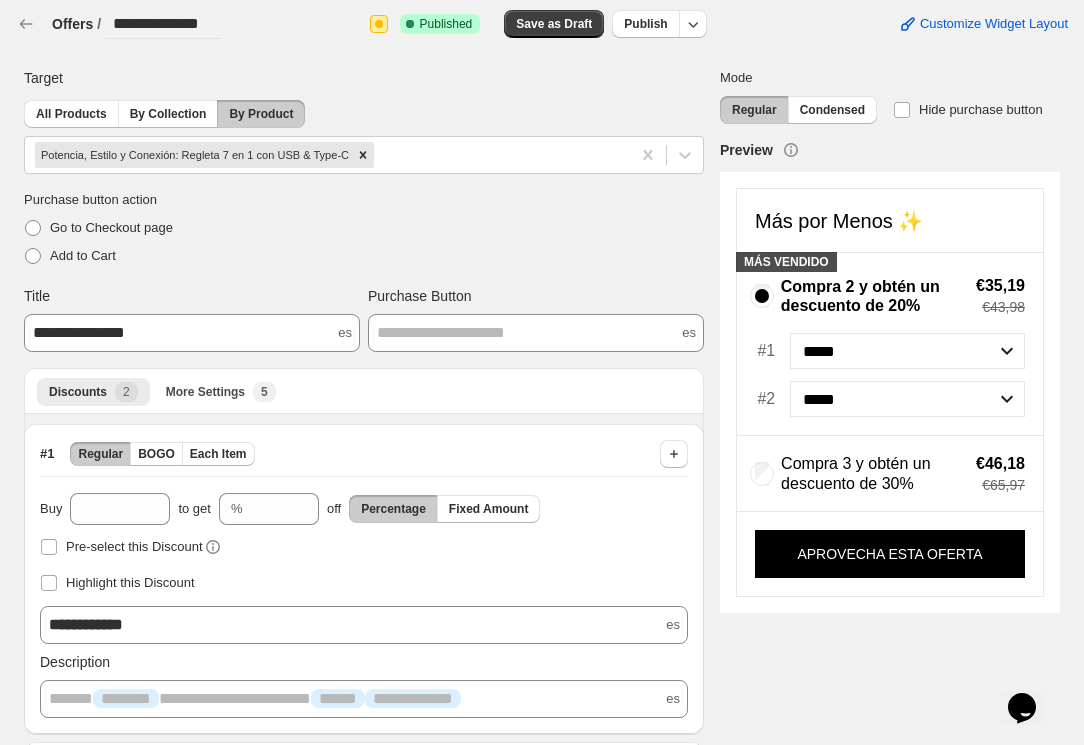 scroll, scrollTop: 0, scrollLeft: 0, axis: both 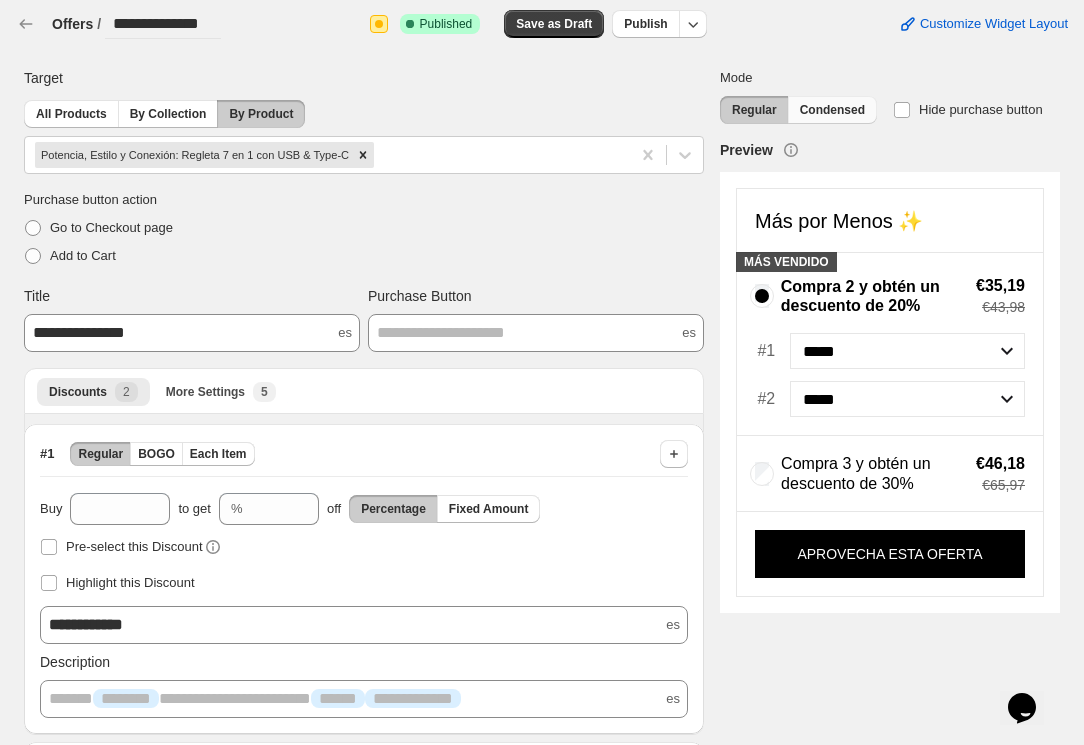 click on "Condensed" at bounding box center [832, 110] 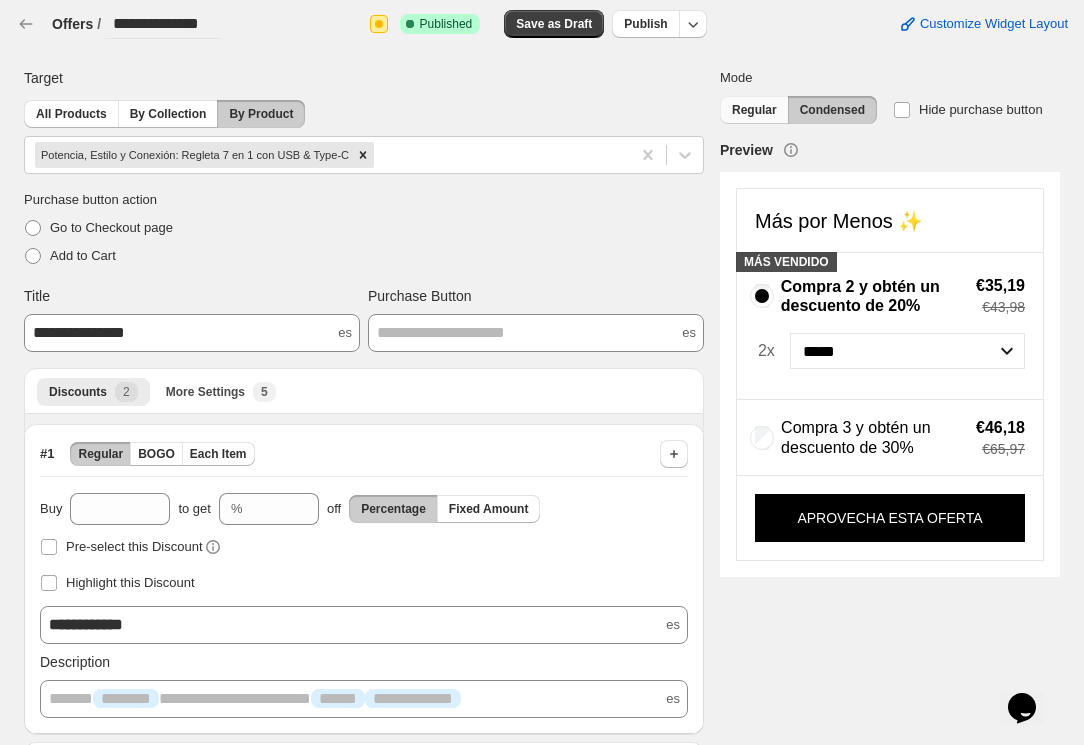 click on "Regular" at bounding box center [754, 110] 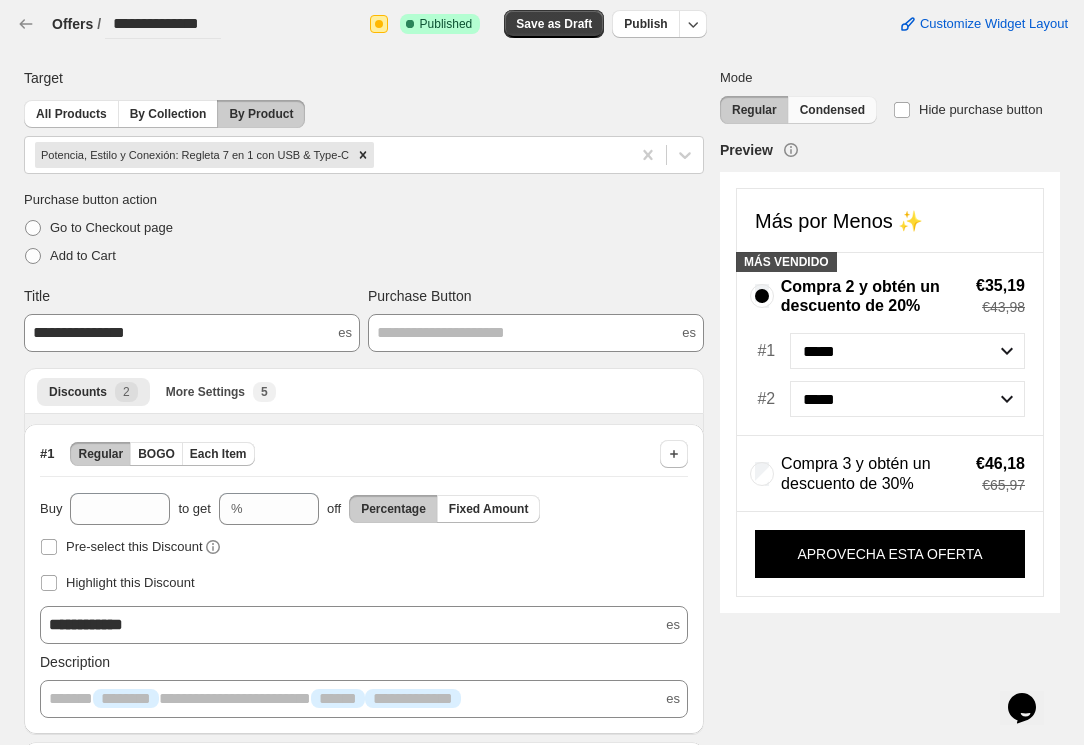 click on "Condensed" at bounding box center (832, 110) 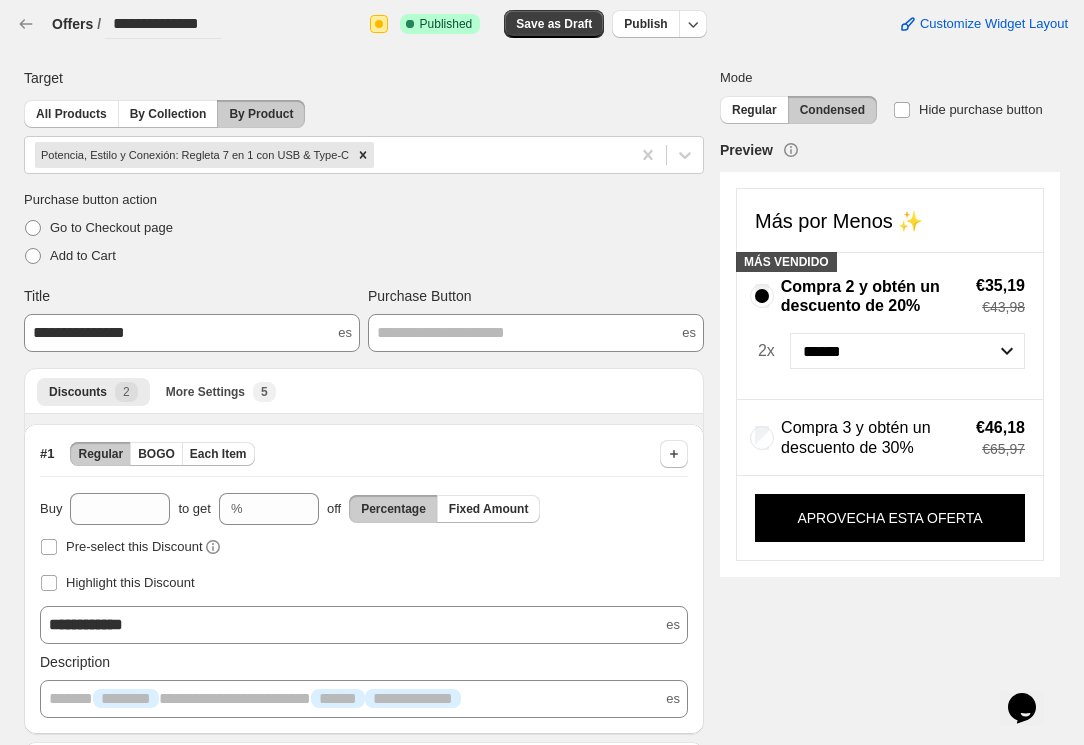 select on "*****" 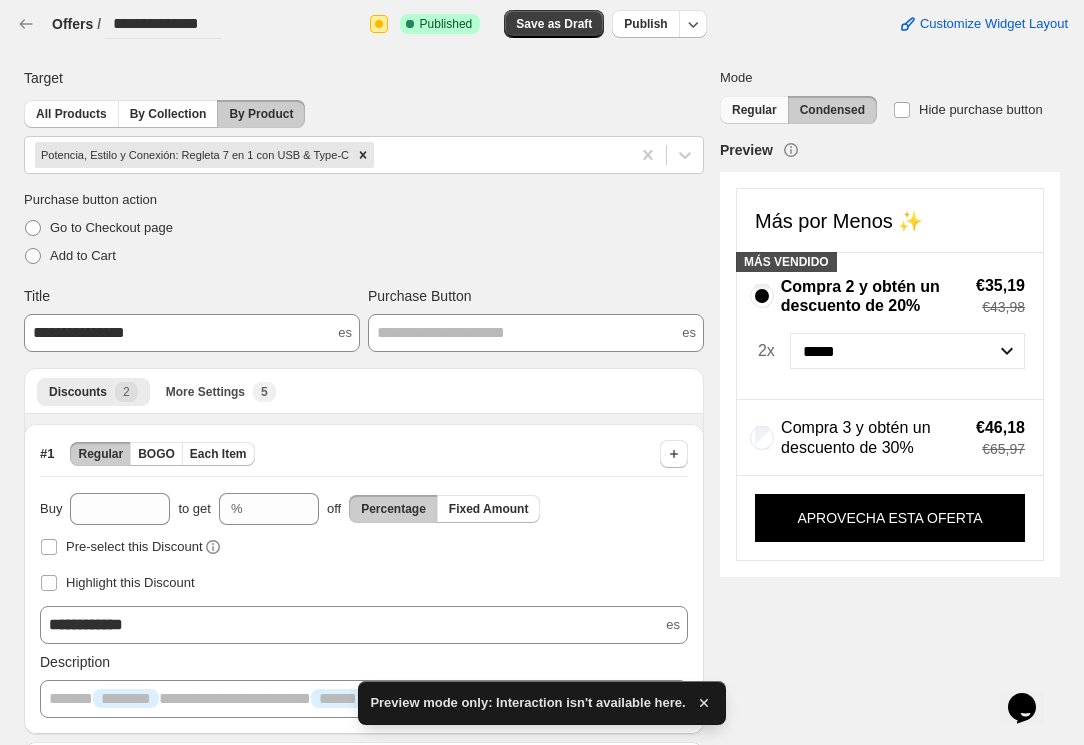 click on "Regular" at bounding box center [754, 110] 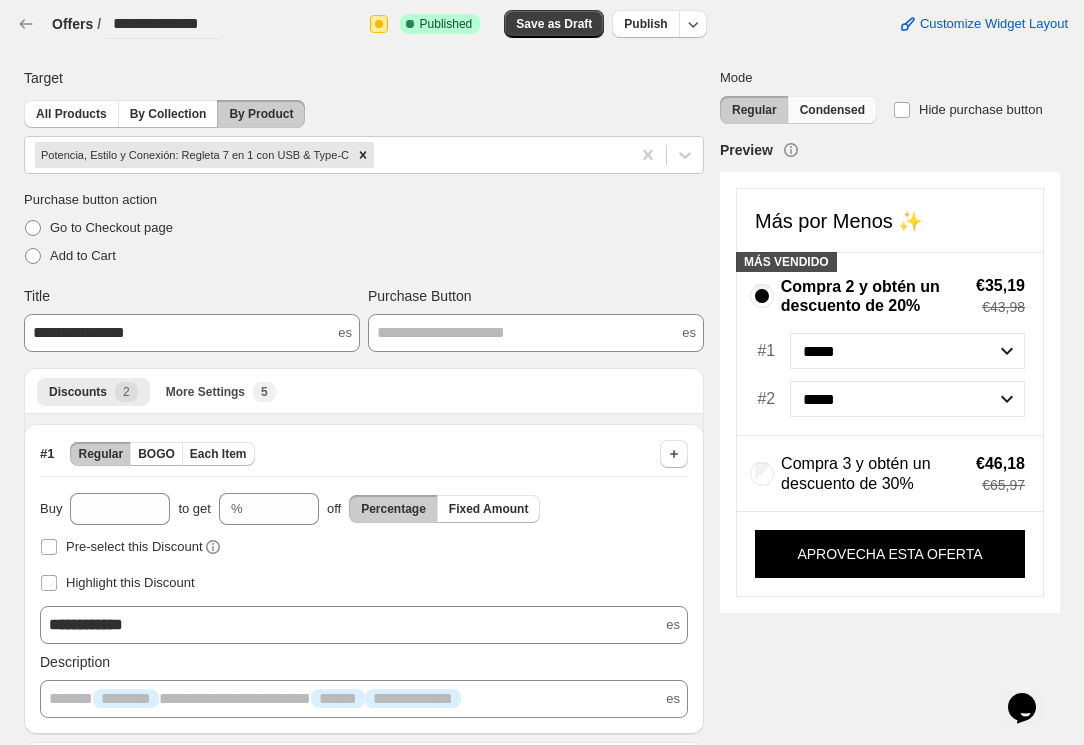 click on "Condensed" at bounding box center [832, 110] 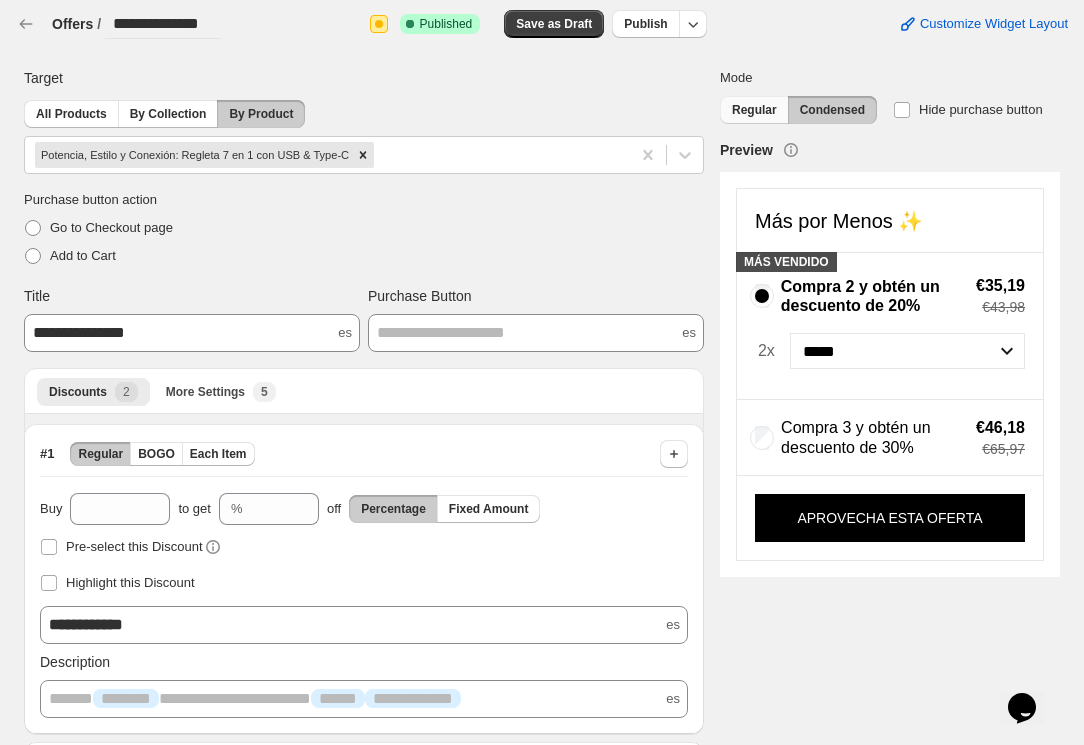click on "Regular" at bounding box center [754, 110] 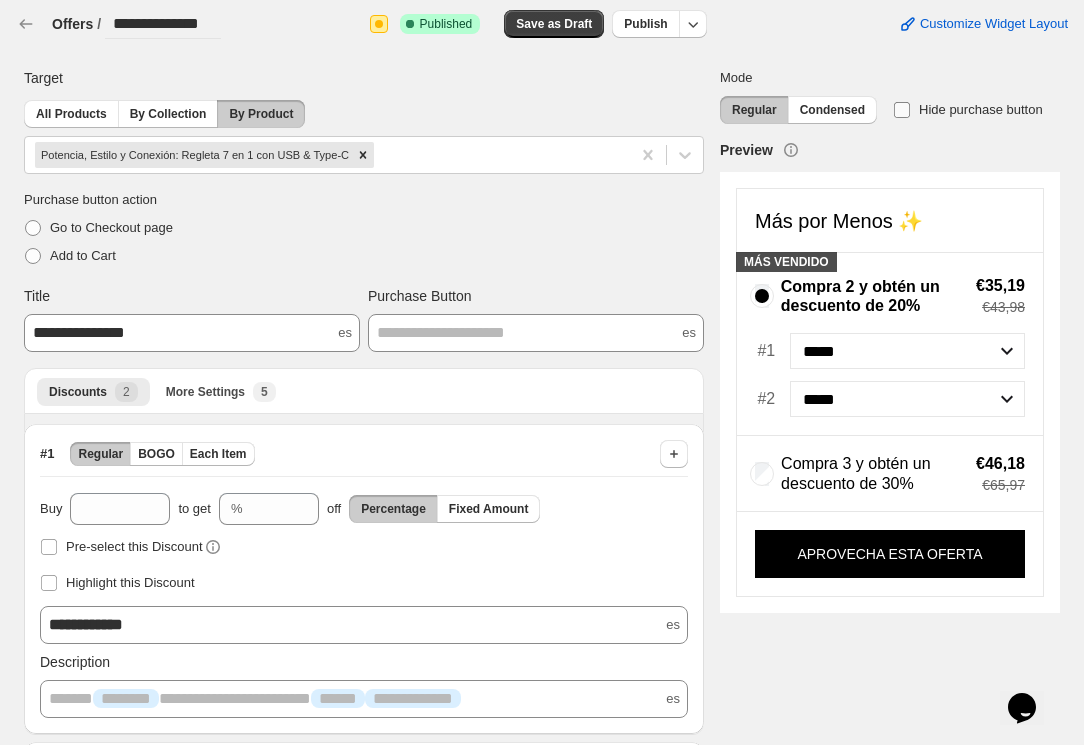 click at bounding box center [902, 110] 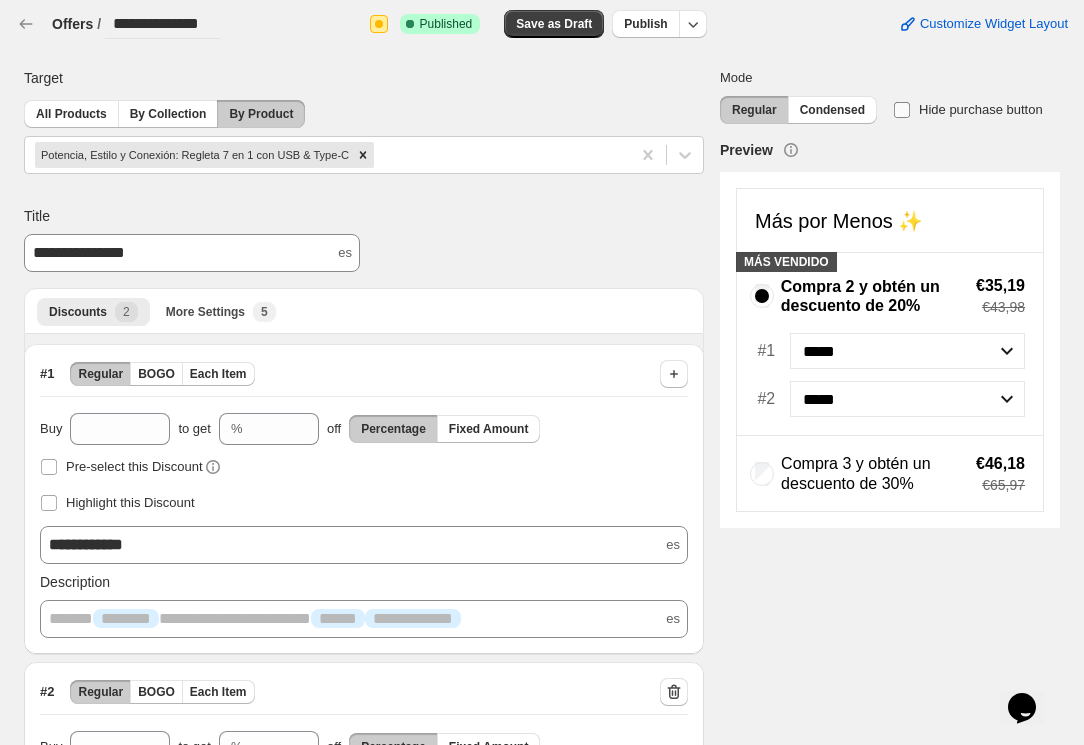 click at bounding box center (902, 110) 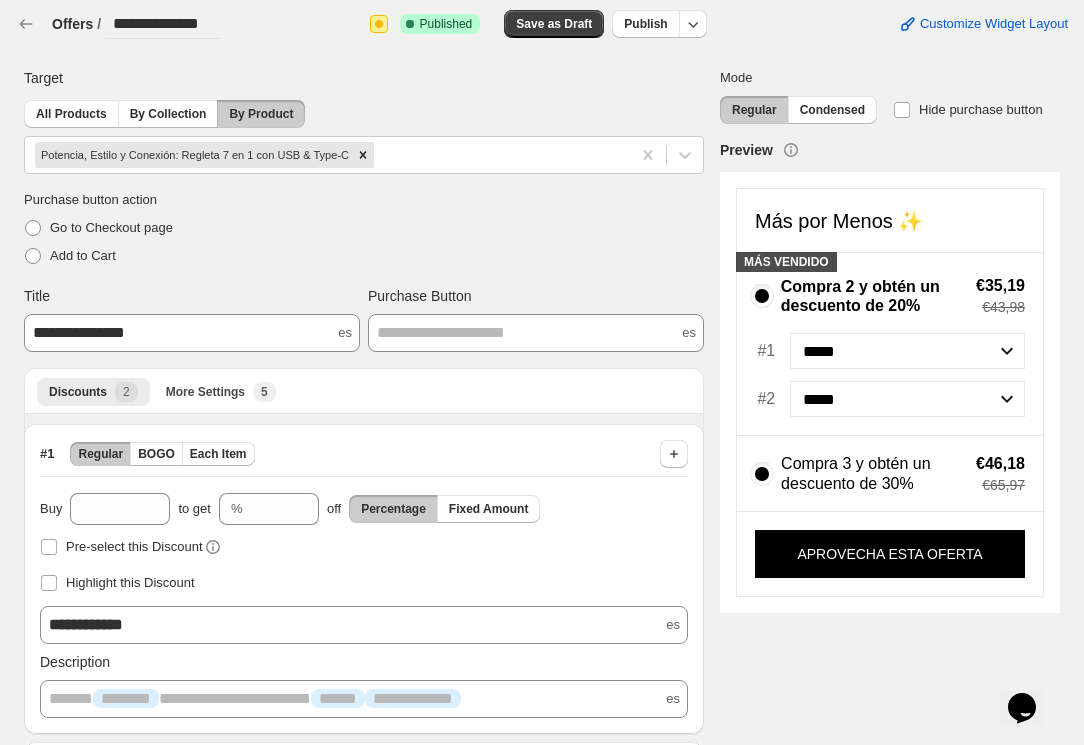 scroll, scrollTop: 0, scrollLeft: 0, axis: both 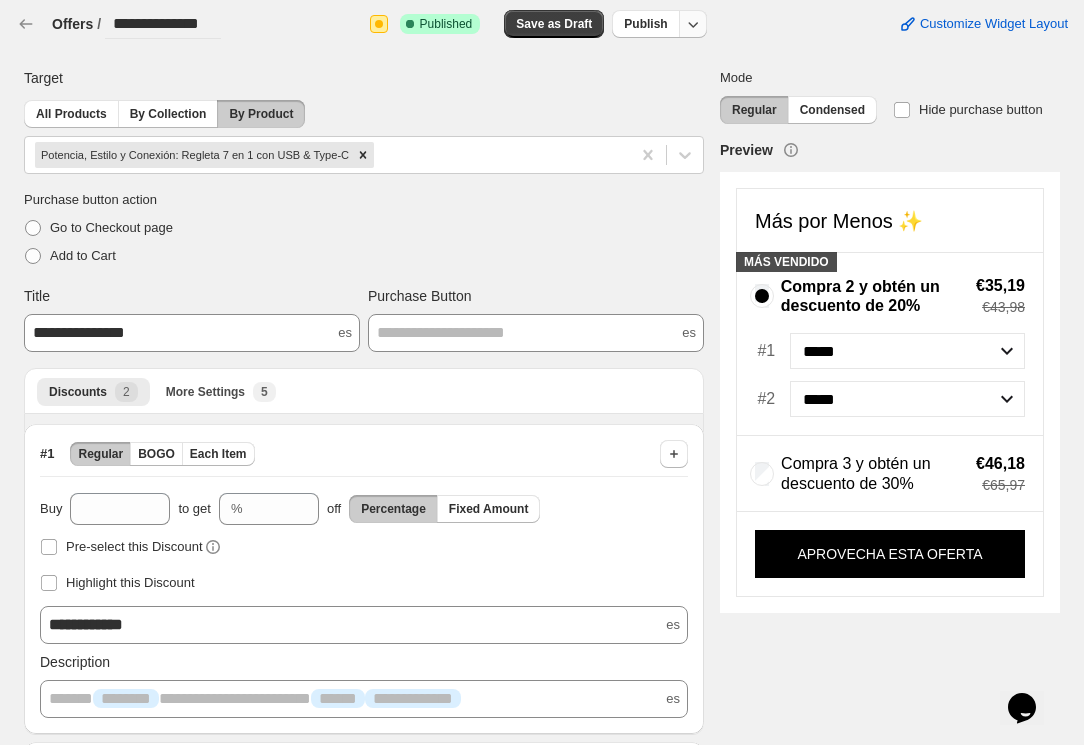 click 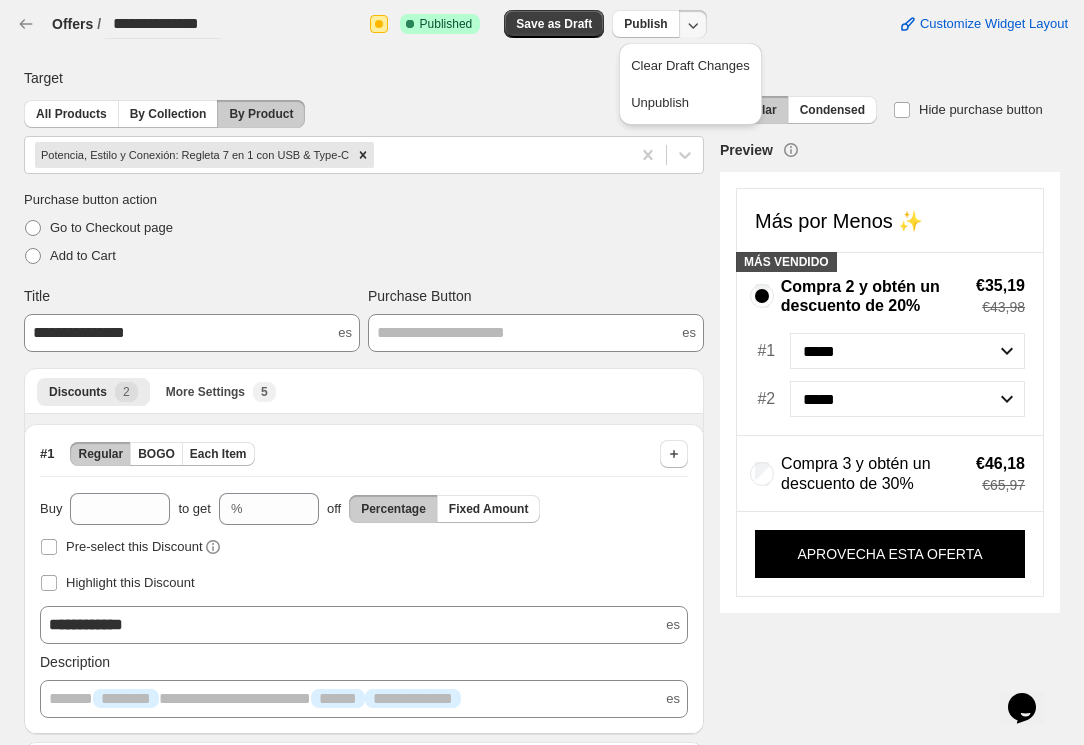click 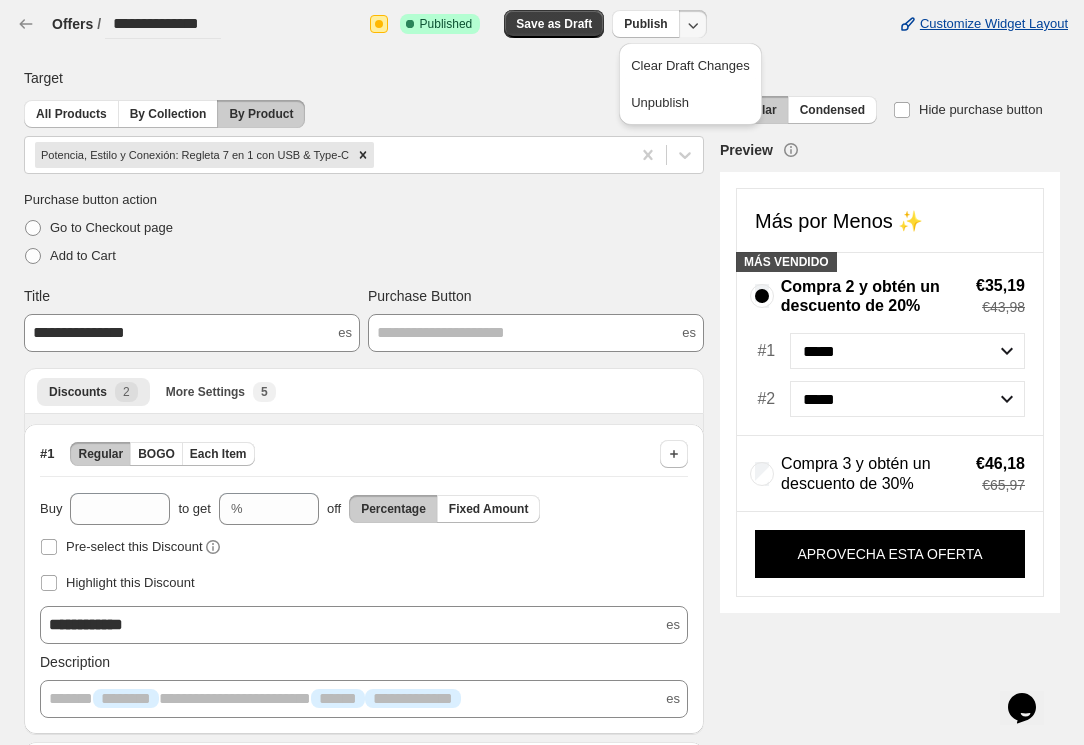 click on "Customize Widget Layout" at bounding box center (994, 24) 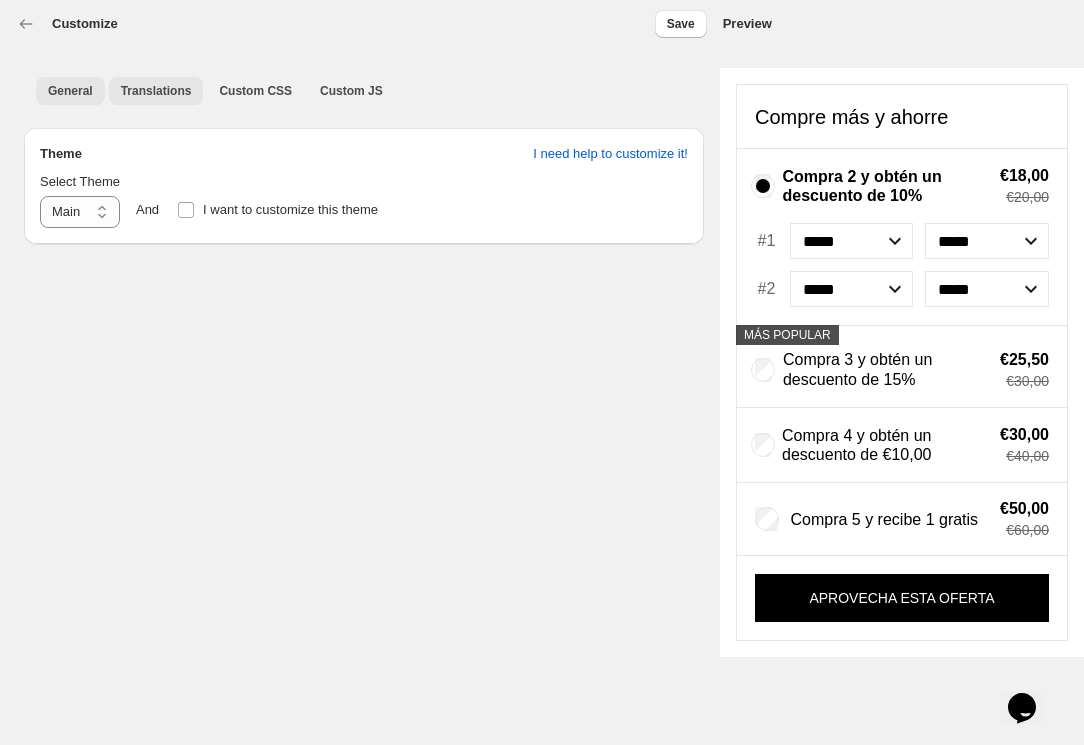 click on "Translations" at bounding box center (156, 91) 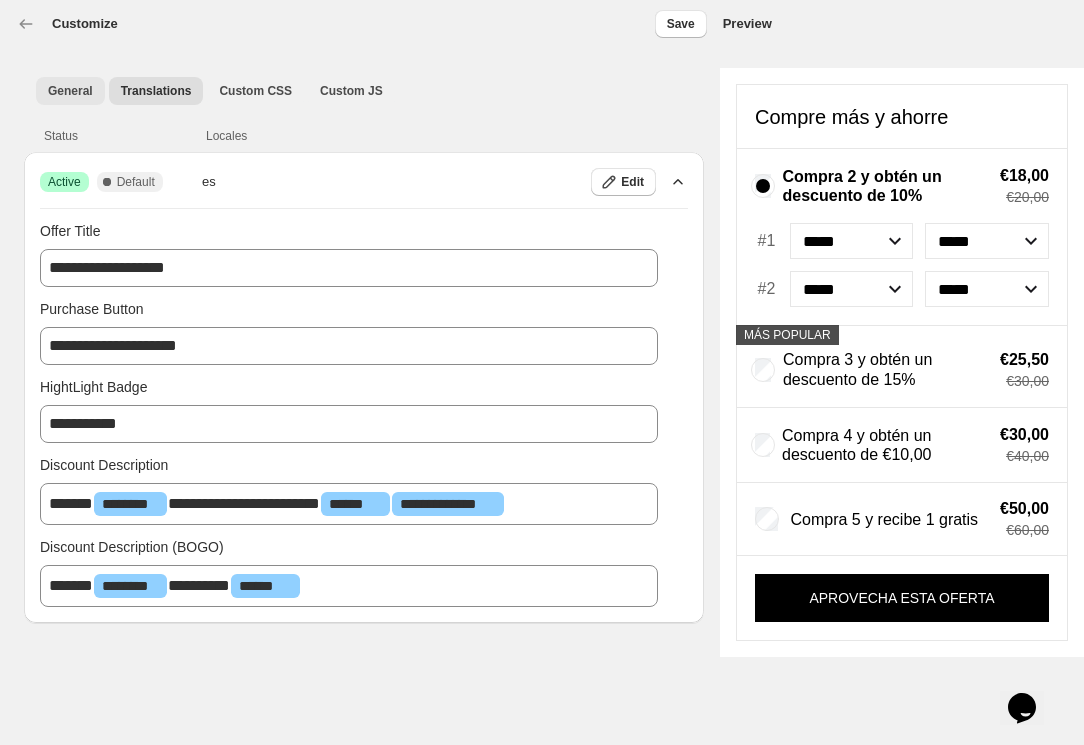 click on "General" at bounding box center (70, 91) 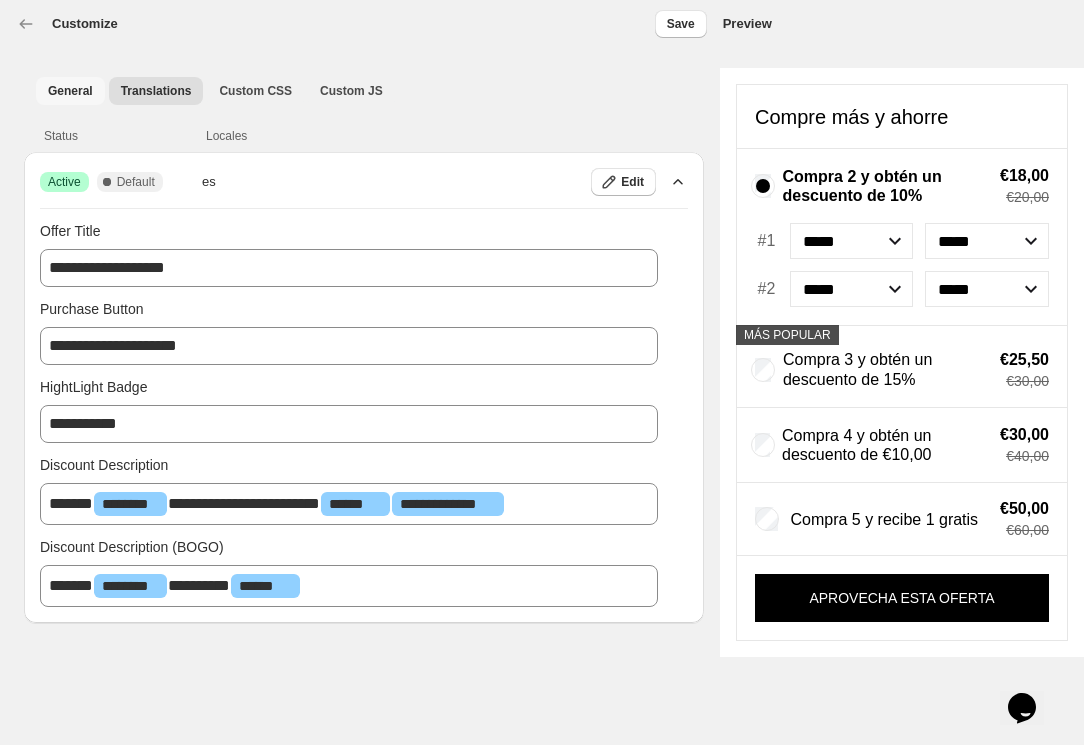 select on "*******" 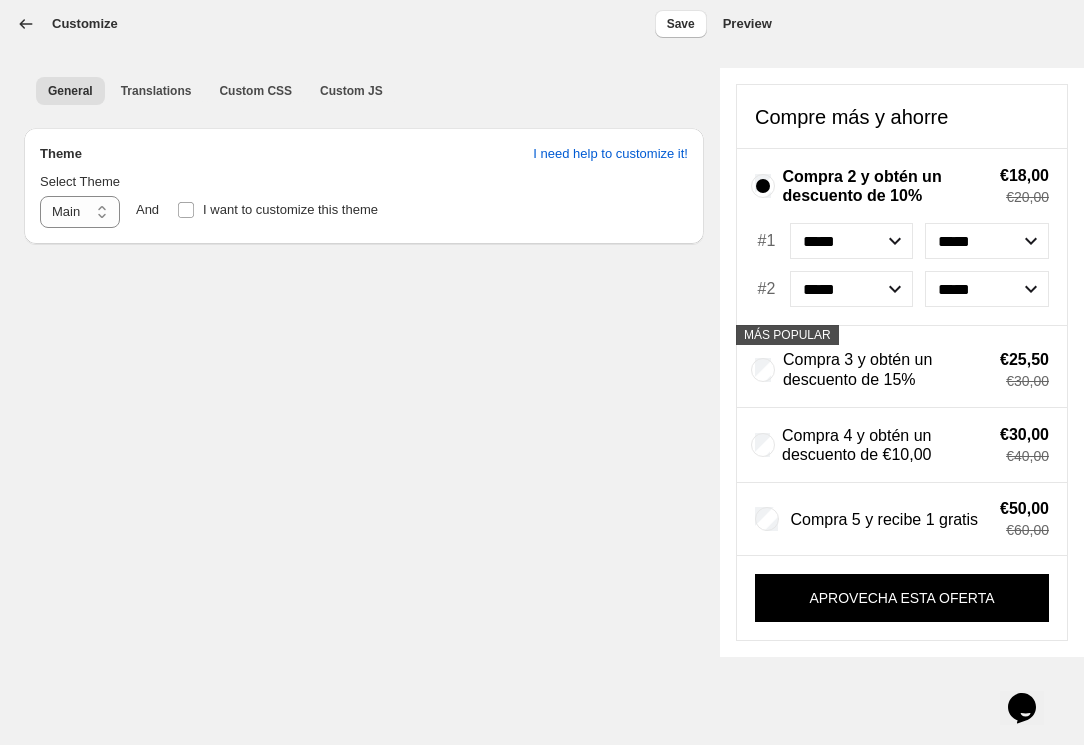 click 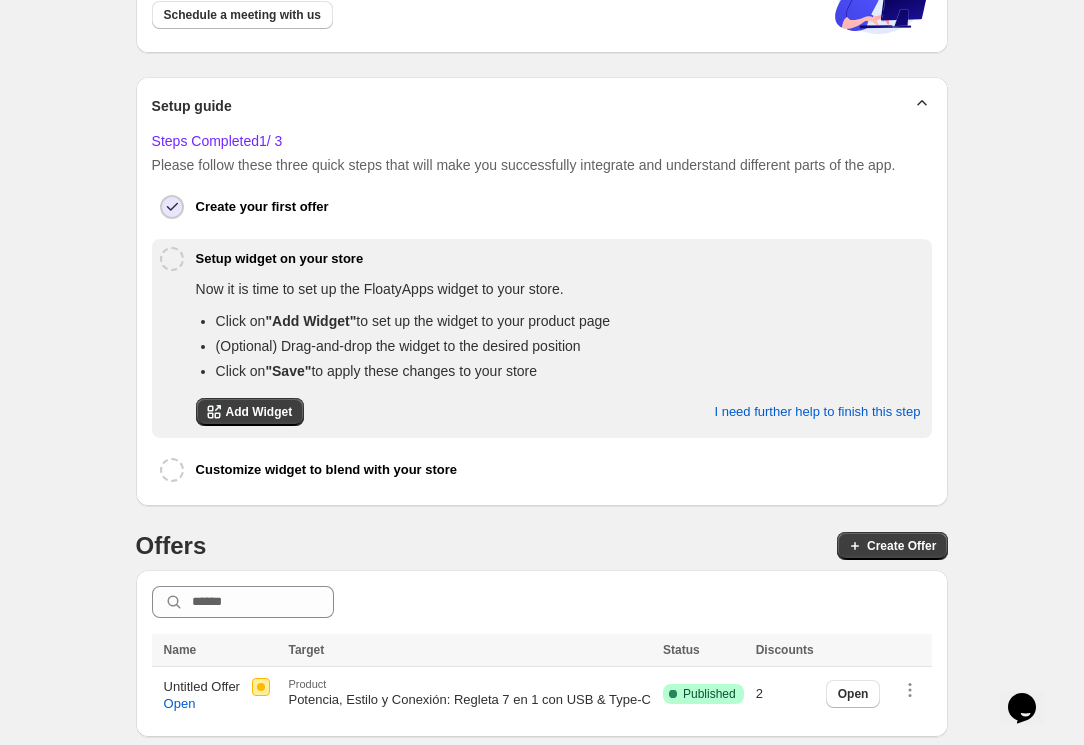 scroll, scrollTop: 270, scrollLeft: 0, axis: vertical 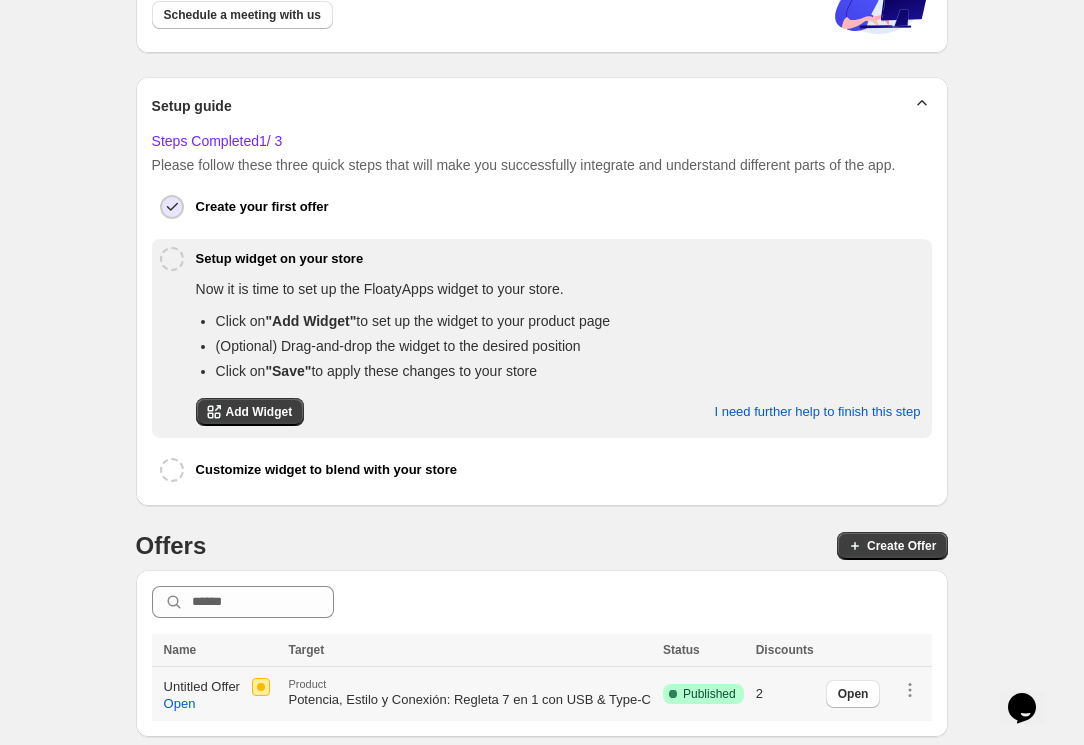 click on "Potencia, Estilo y Conexión: Regleta 7 en 1 con USB & Type-C" at bounding box center [469, 699] 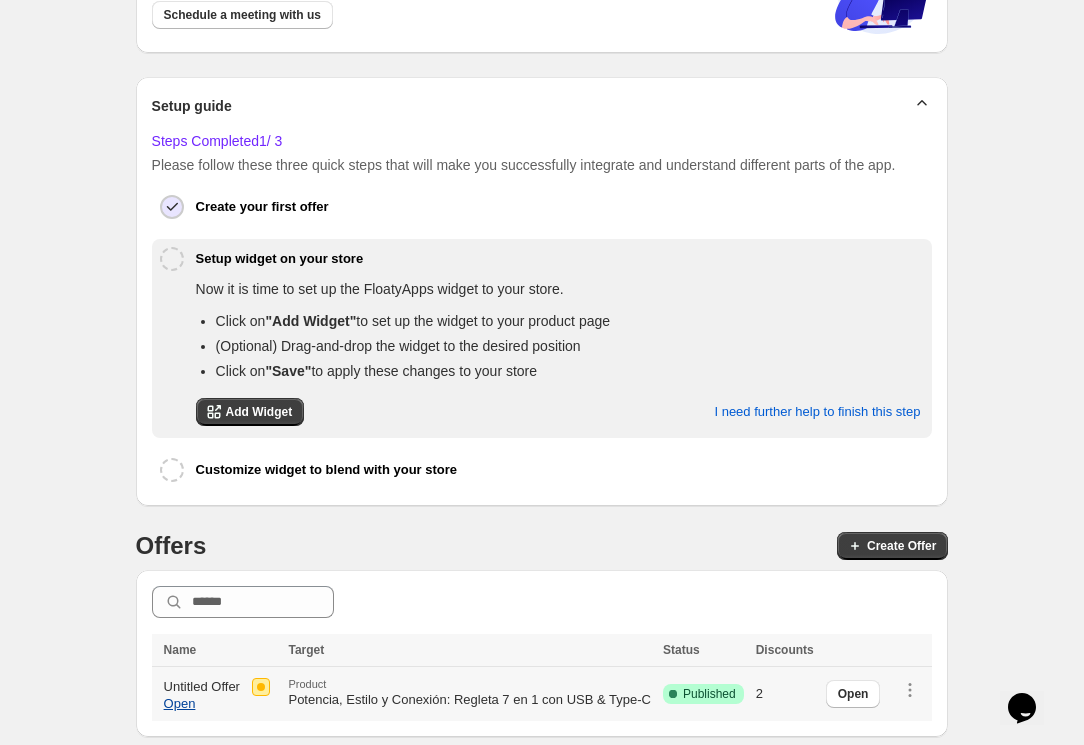 click on "Open" at bounding box center (180, 704) 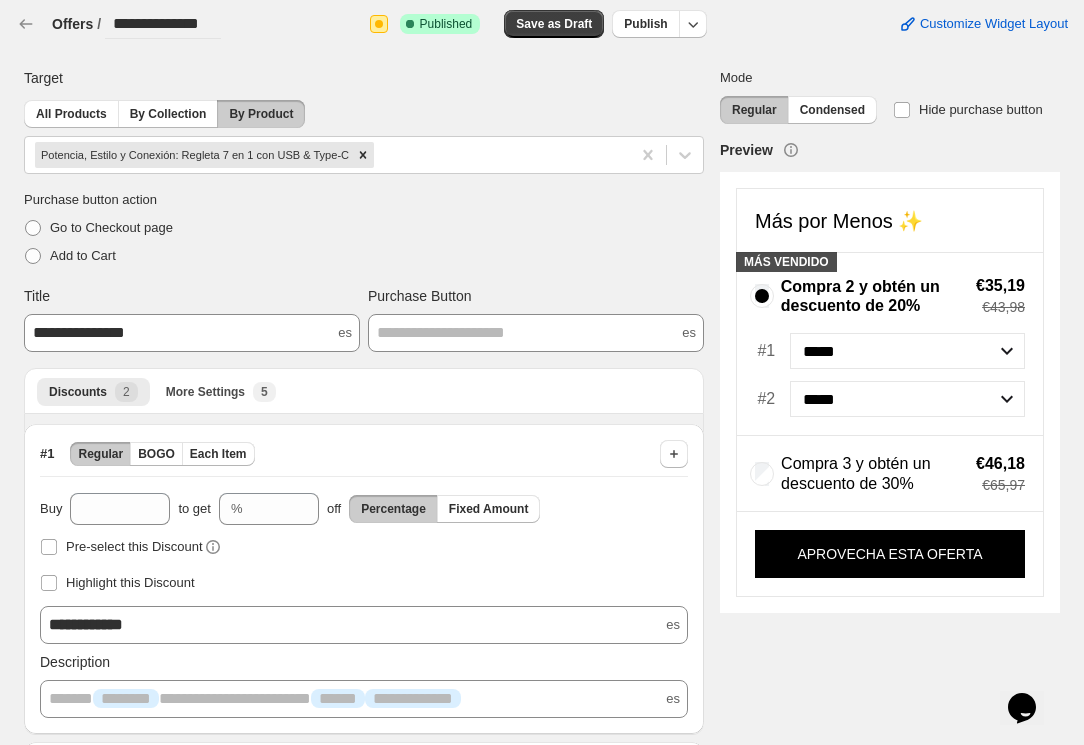 scroll, scrollTop: 0, scrollLeft: 0, axis: both 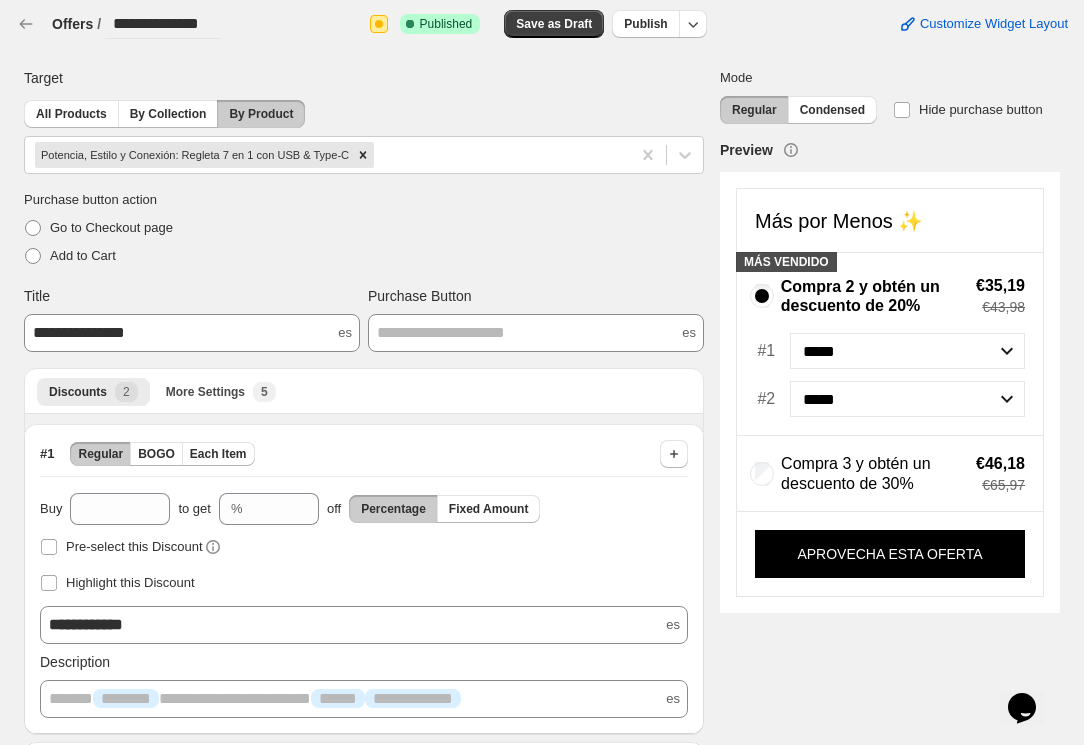 click on "Customize Widget Layout" at bounding box center (895, 24) 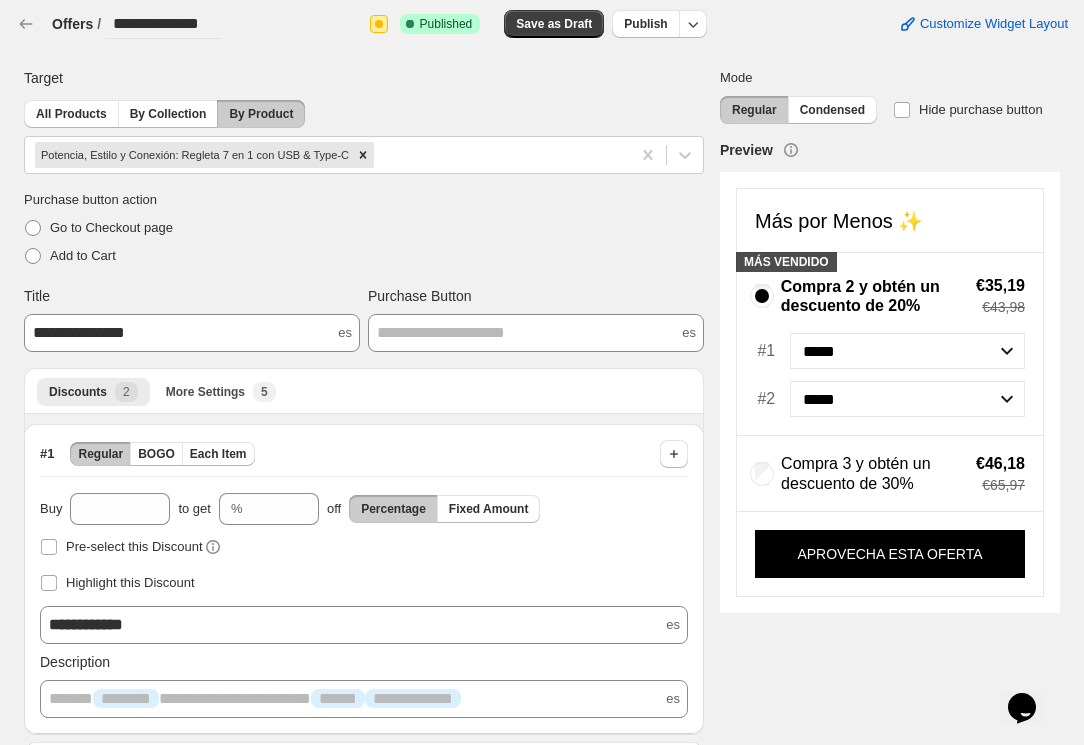 click on "**********" at bounding box center (534, 553) 